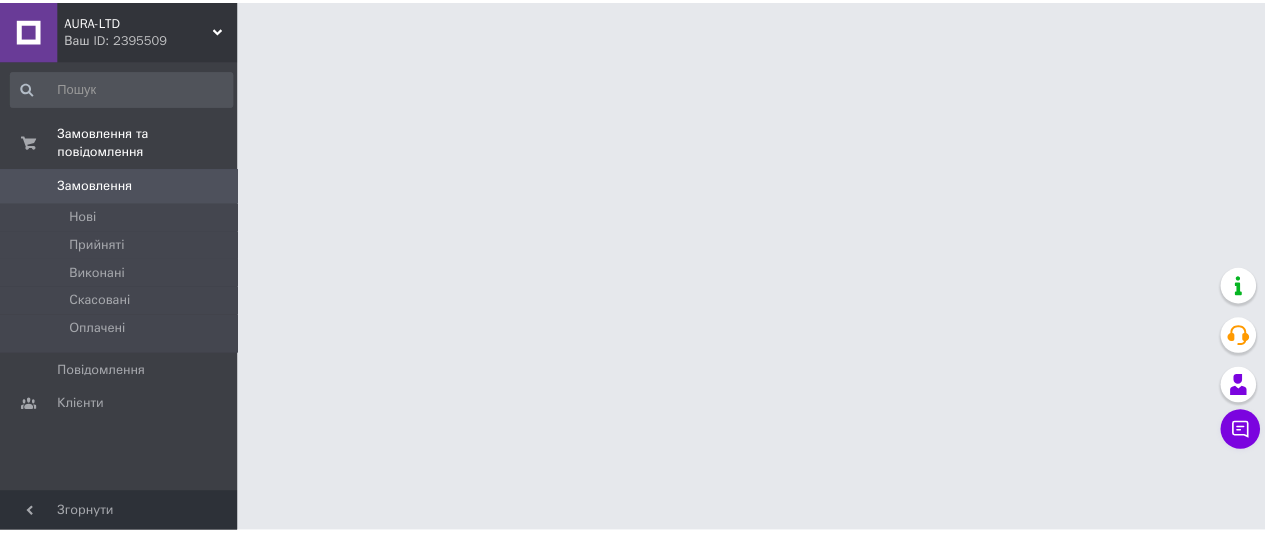 scroll, scrollTop: 0, scrollLeft: 0, axis: both 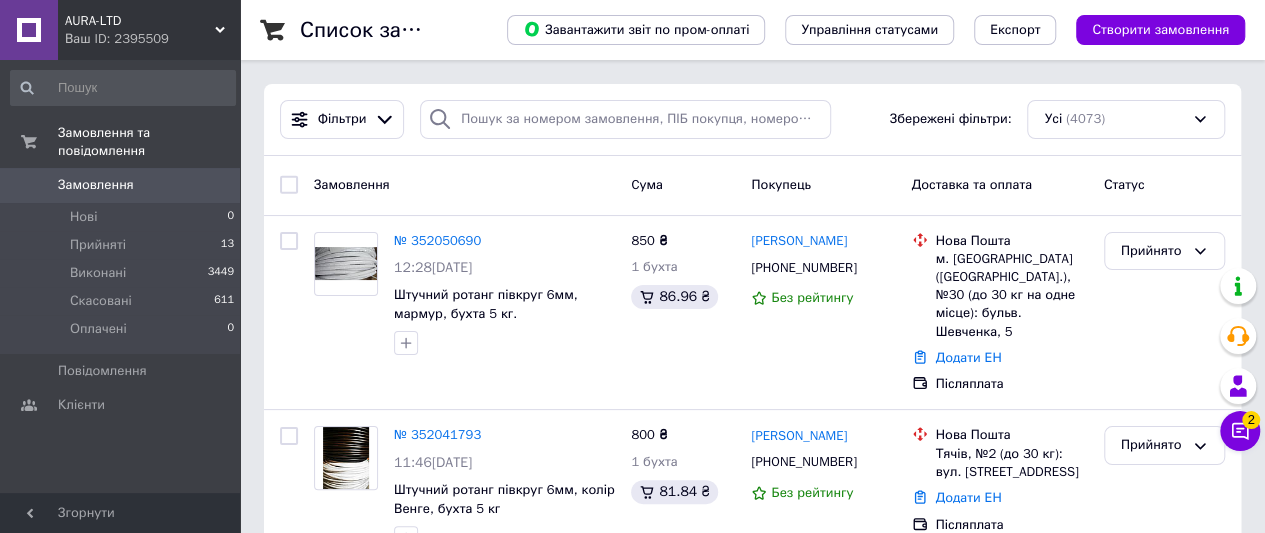 click on "Замовлення" at bounding box center (464, 185) 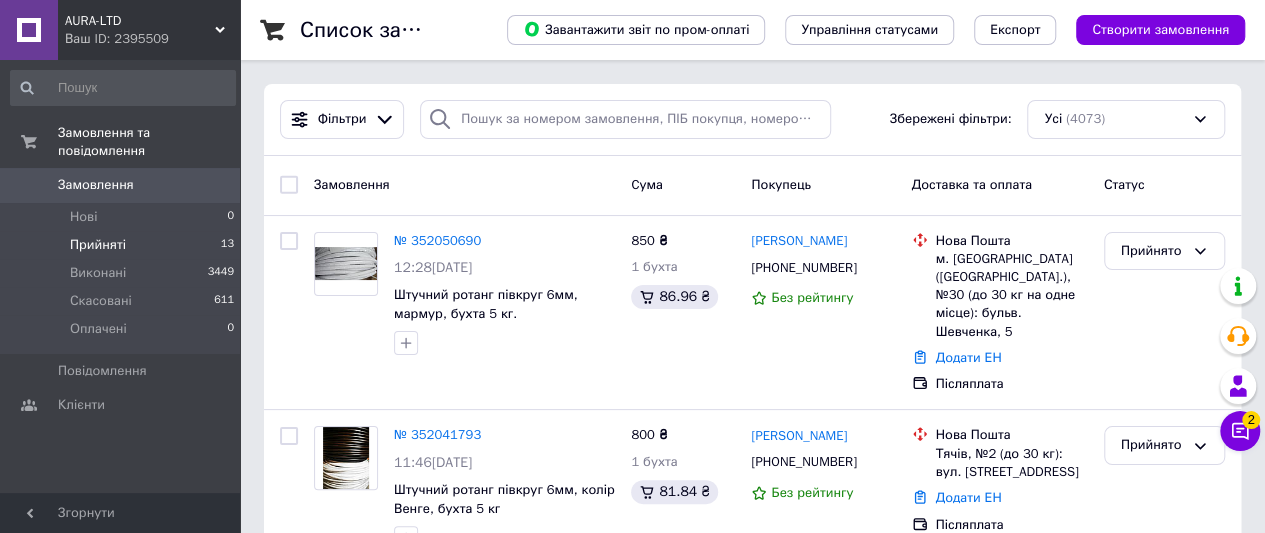 click on "Прийняті" at bounding box center [98, 245] 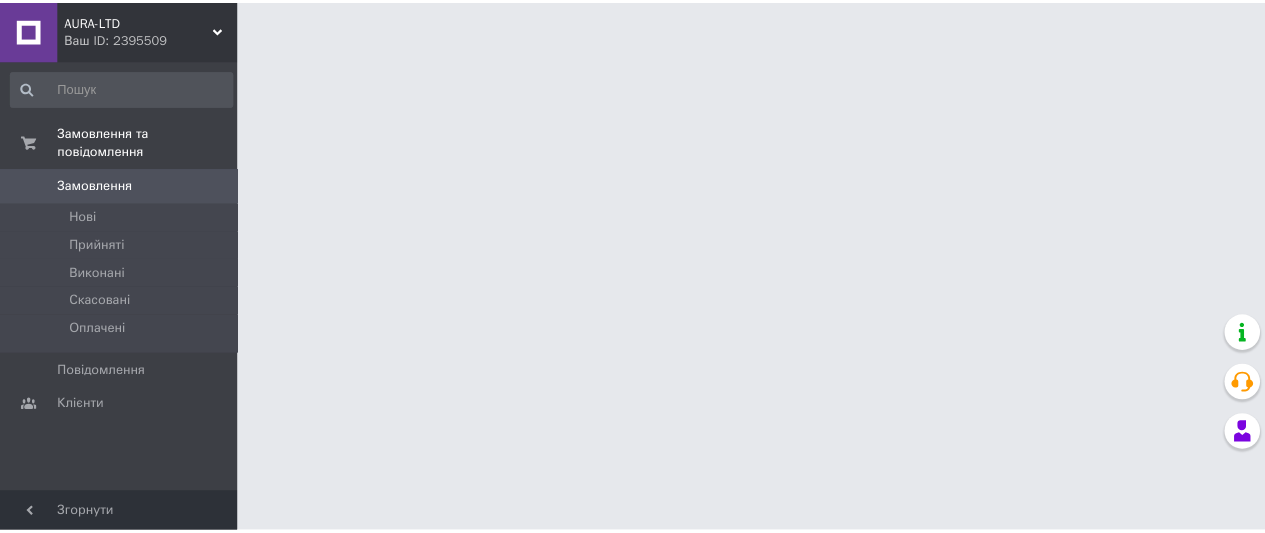 scroll, scrollTop: 0, scrollLeft: 0, axis: both 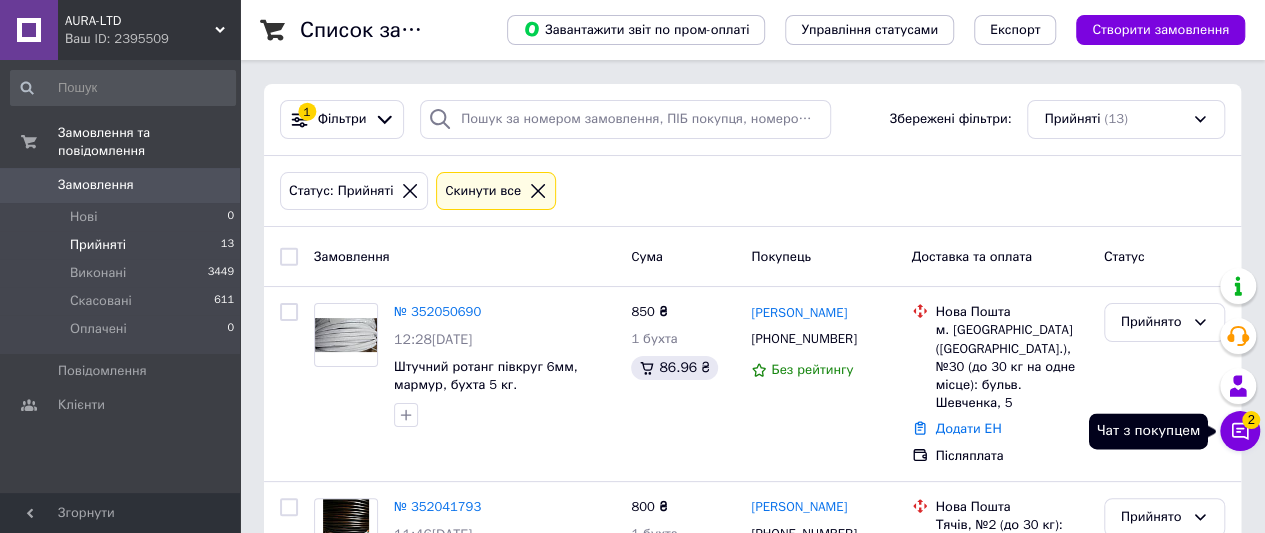 click 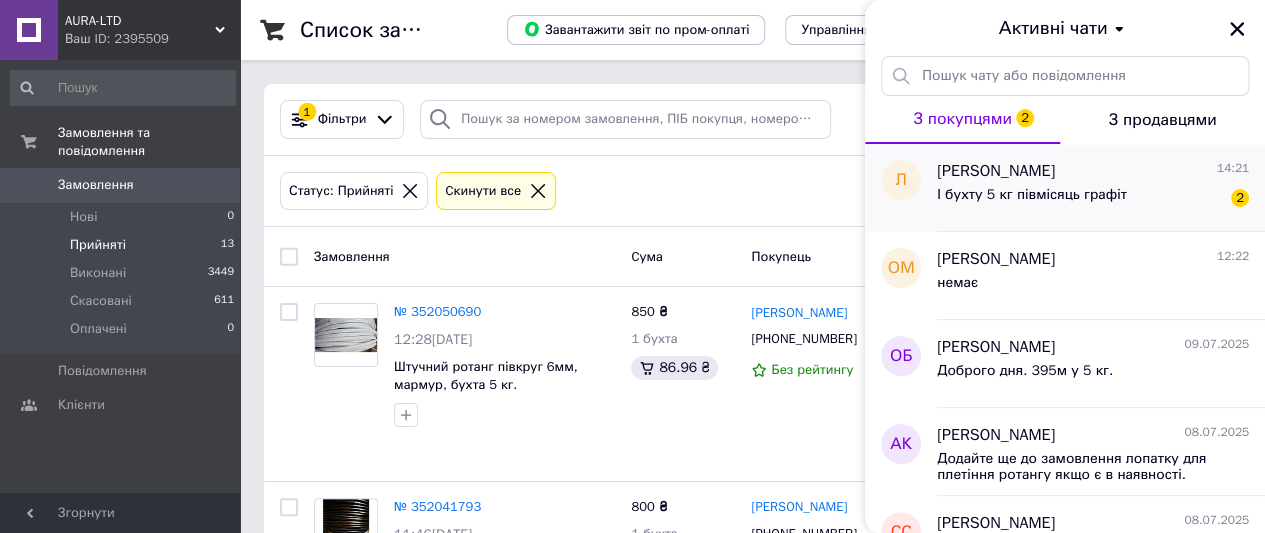 click on "І бухту 5 кг півмісяць графіт" at bounding box center (1032, 201) 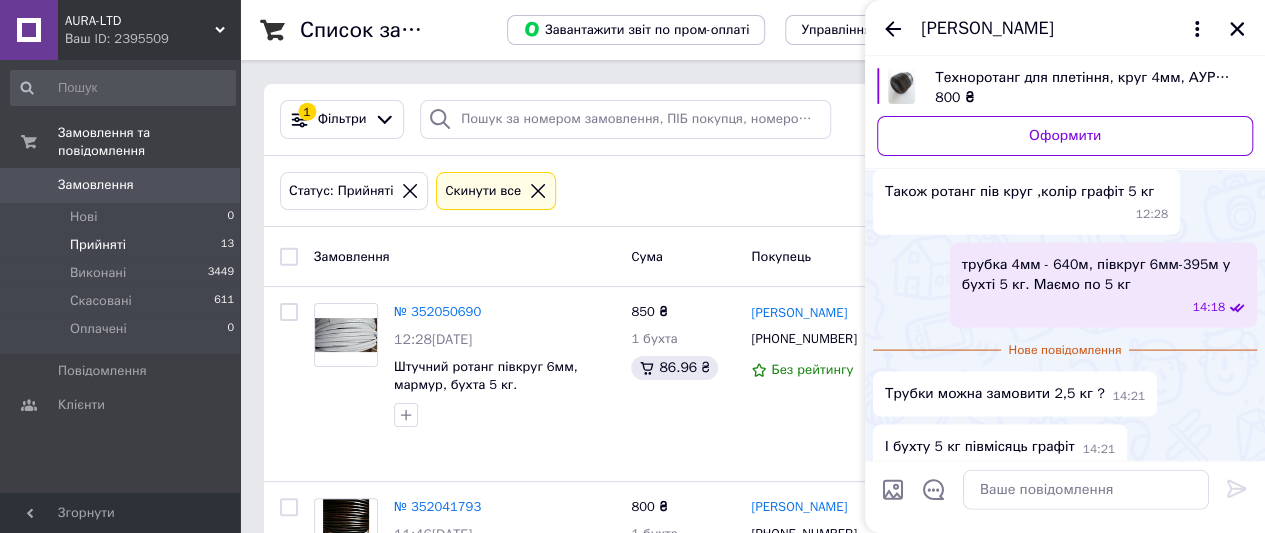 scroll, scrollTop: 1862, scrollLeft: 0, axis: vertical 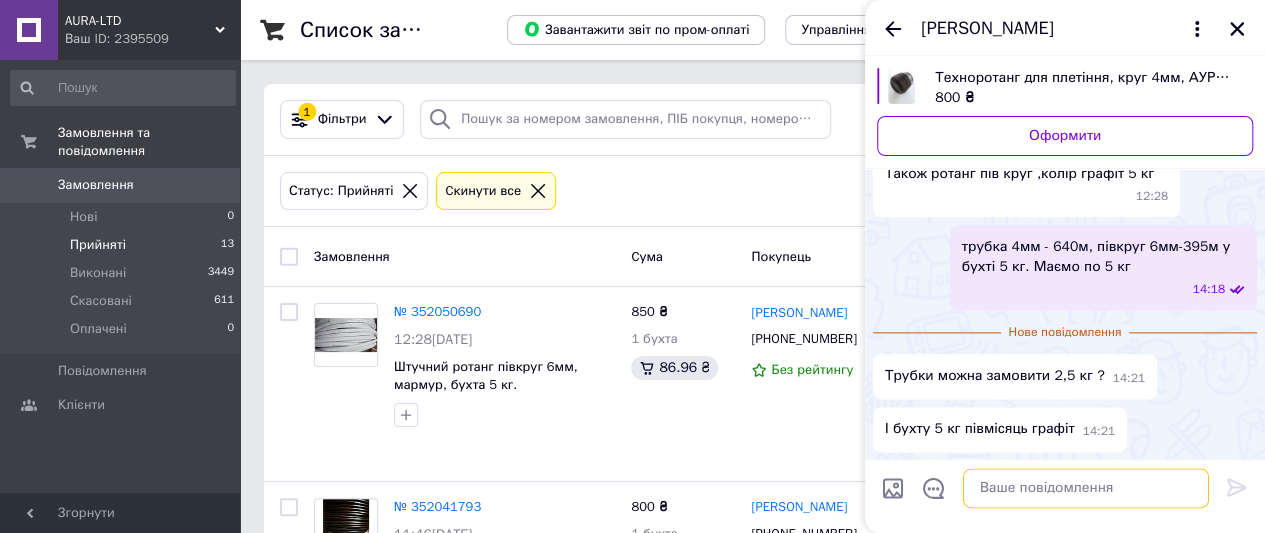 click at bounding box center (1086, 489) 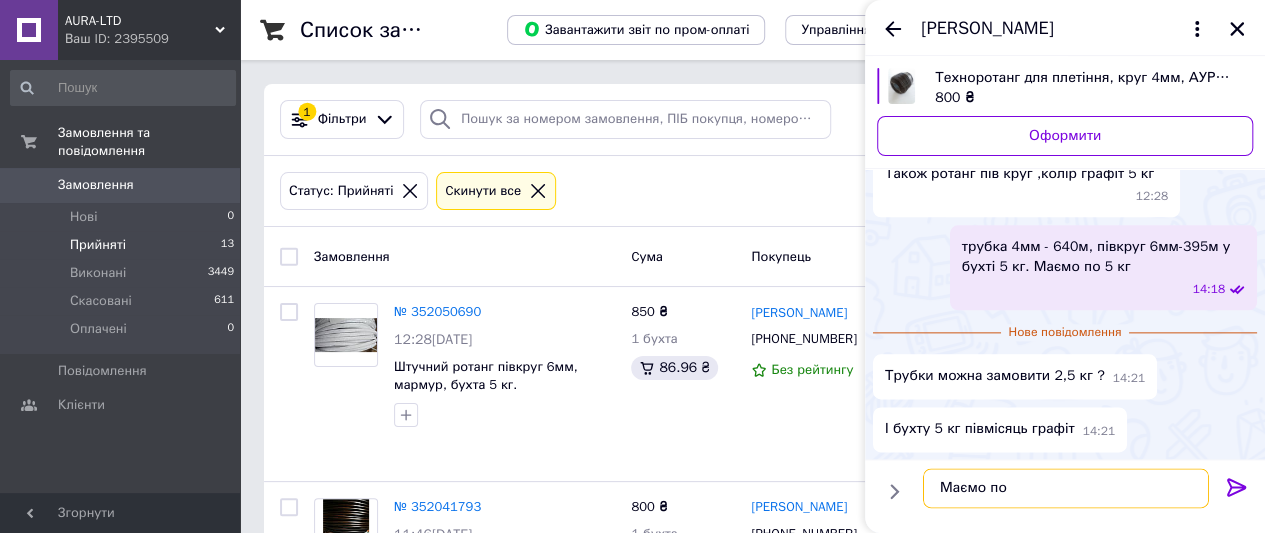 scroll, scrollTop: 1862, scrollLeft: 0, axis: vertical 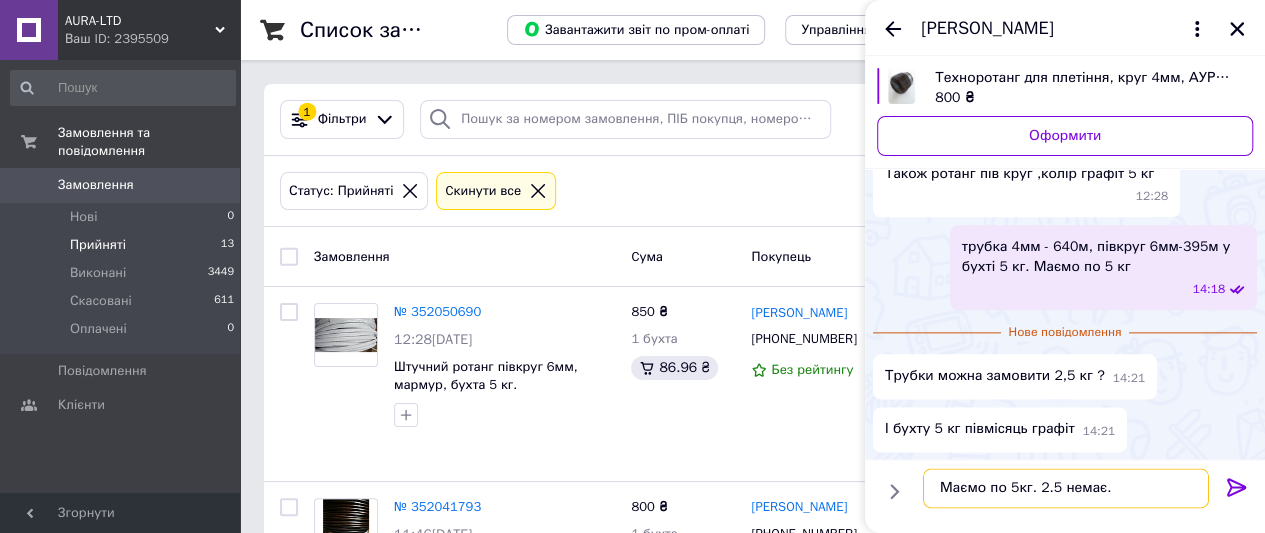 click on "Маємо по 5кг. 2.5 немає." at bounding box center [1066, 489] 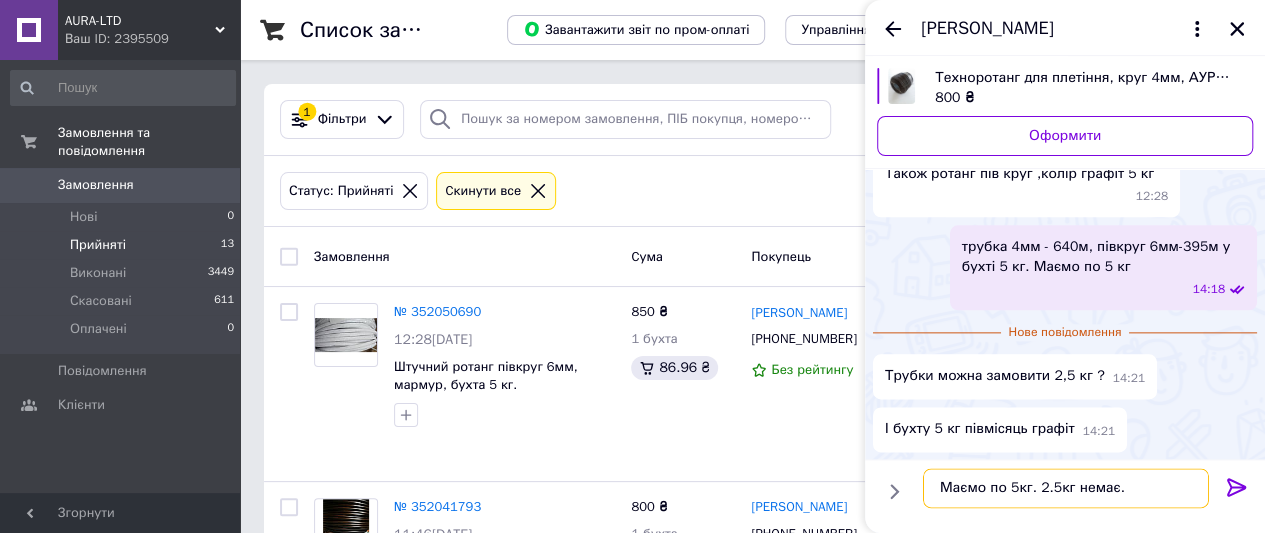 type on "Маємо по 5кг. 2.5кг немає." 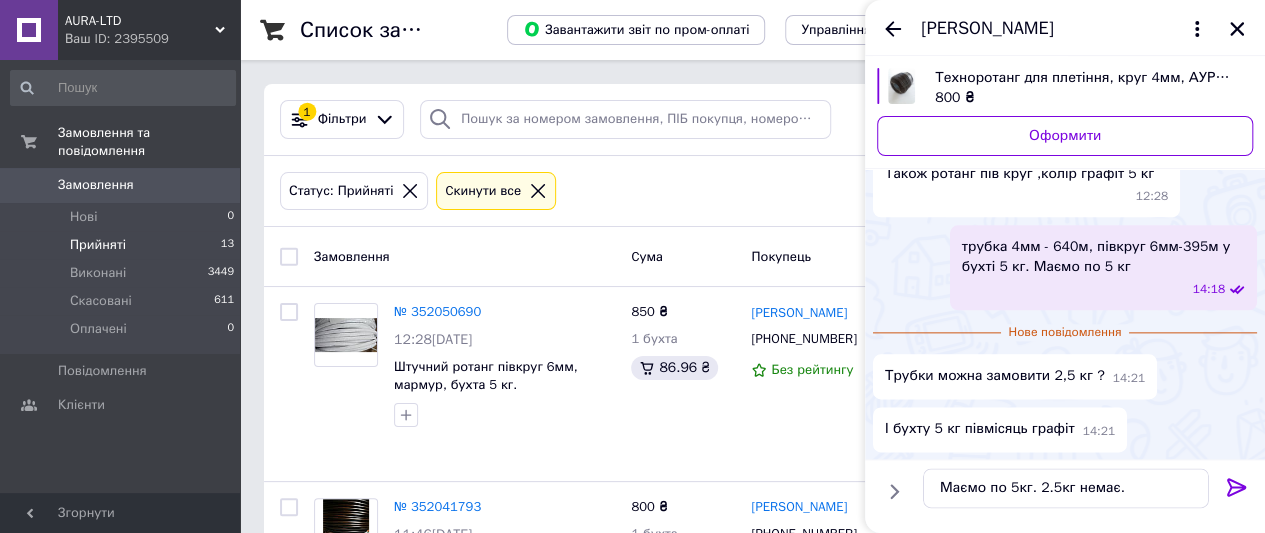 click 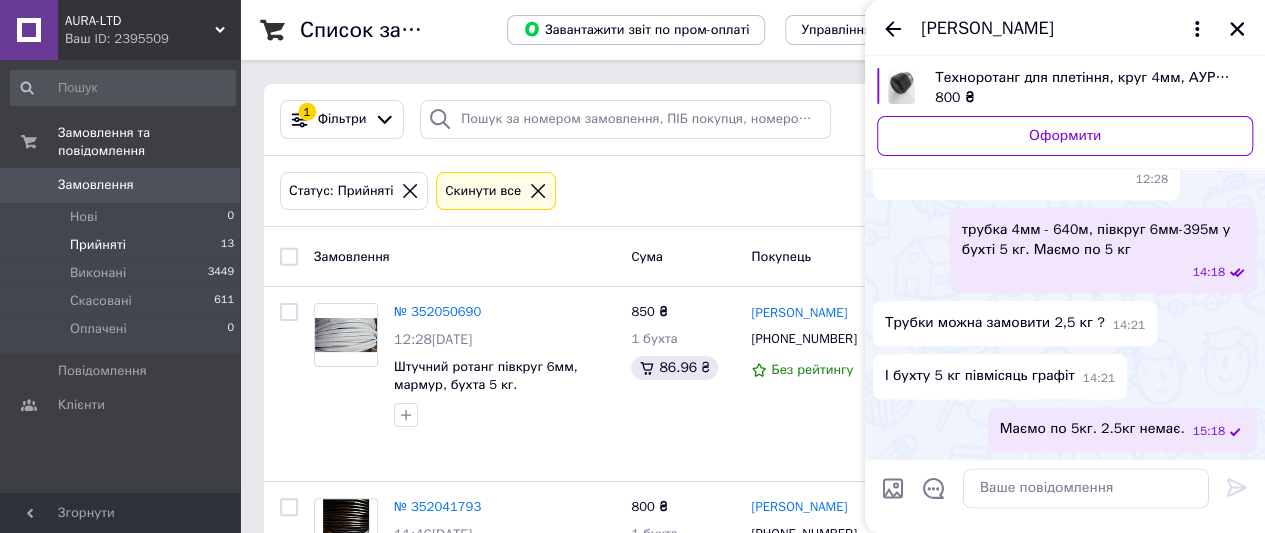 scroll, scrollTop: 1879, scrollLeft: 0, axis: vertical 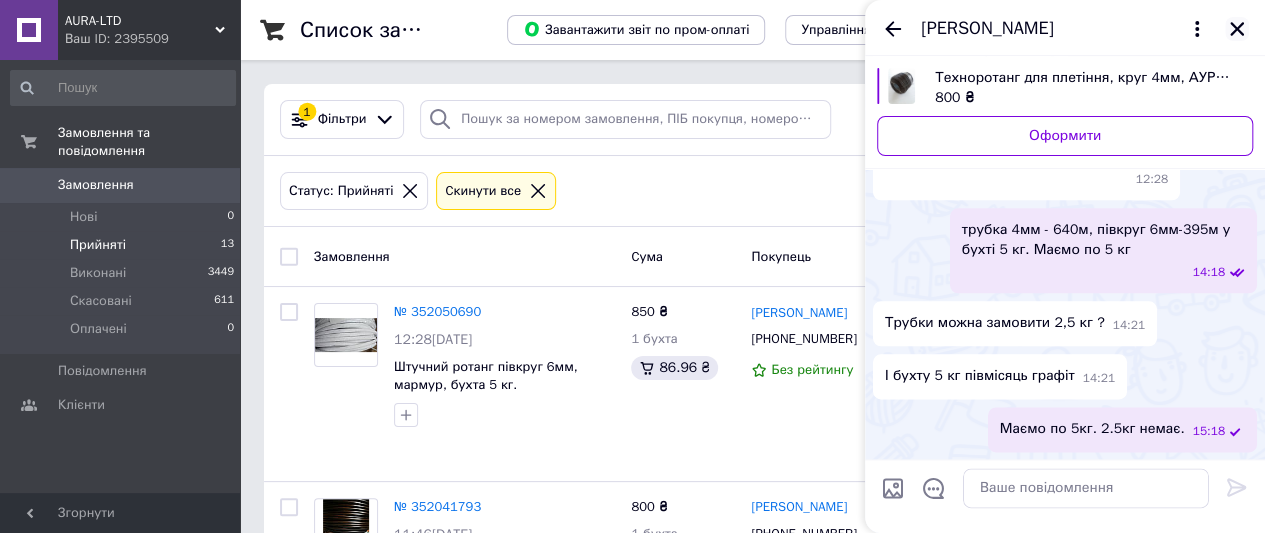 click 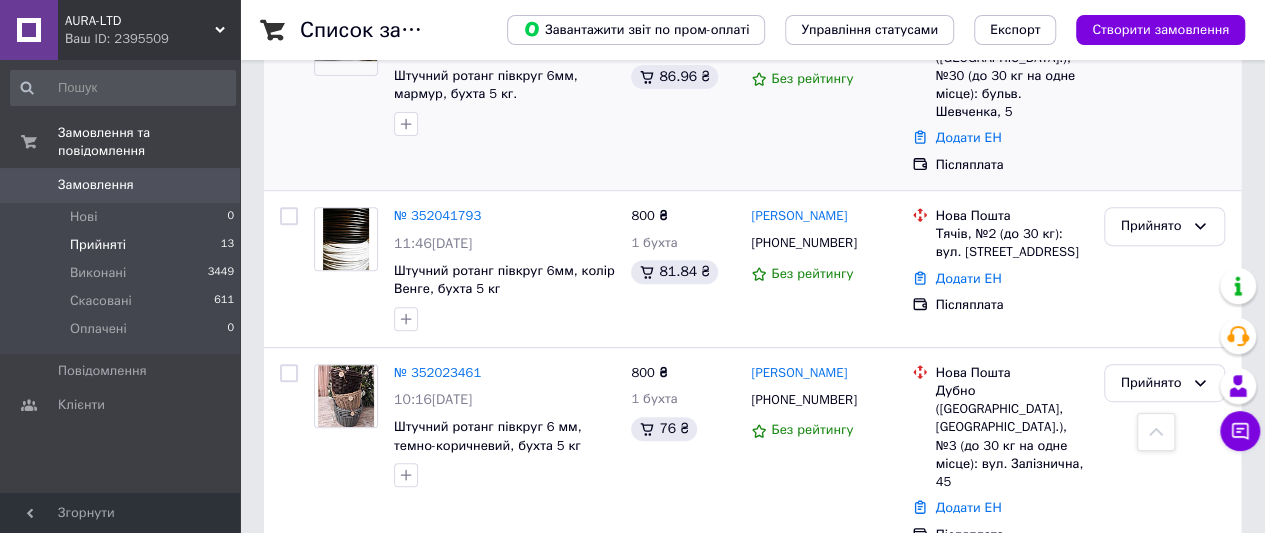scroll, scrollTop: 200, scrollLeft: 0, axis: vertical 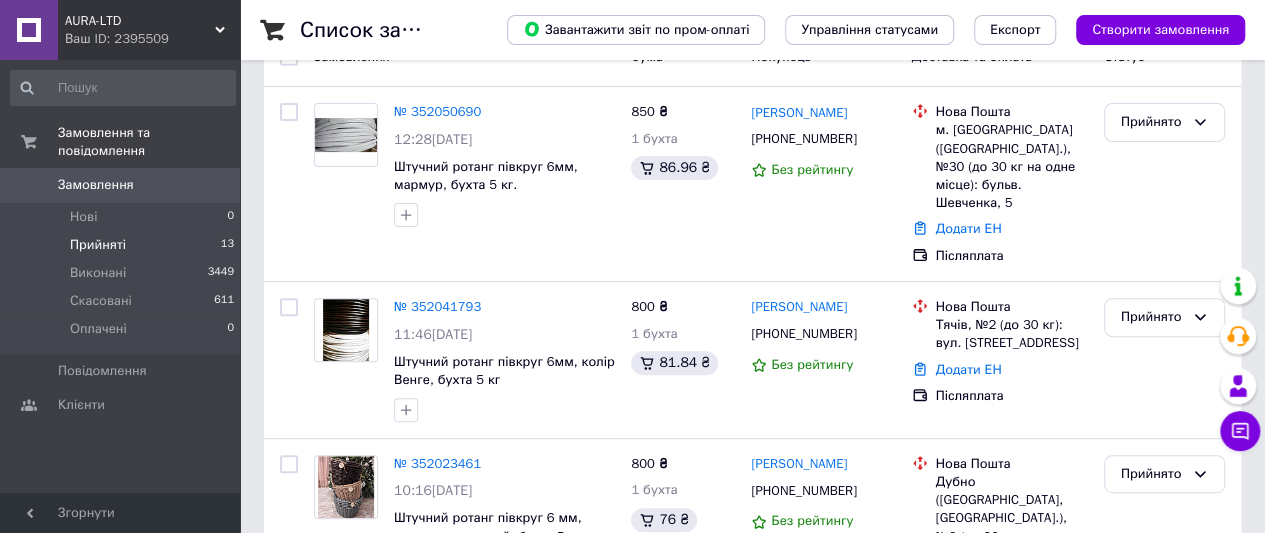 click on "Прийняті 13" at bounding box center (123, 245) 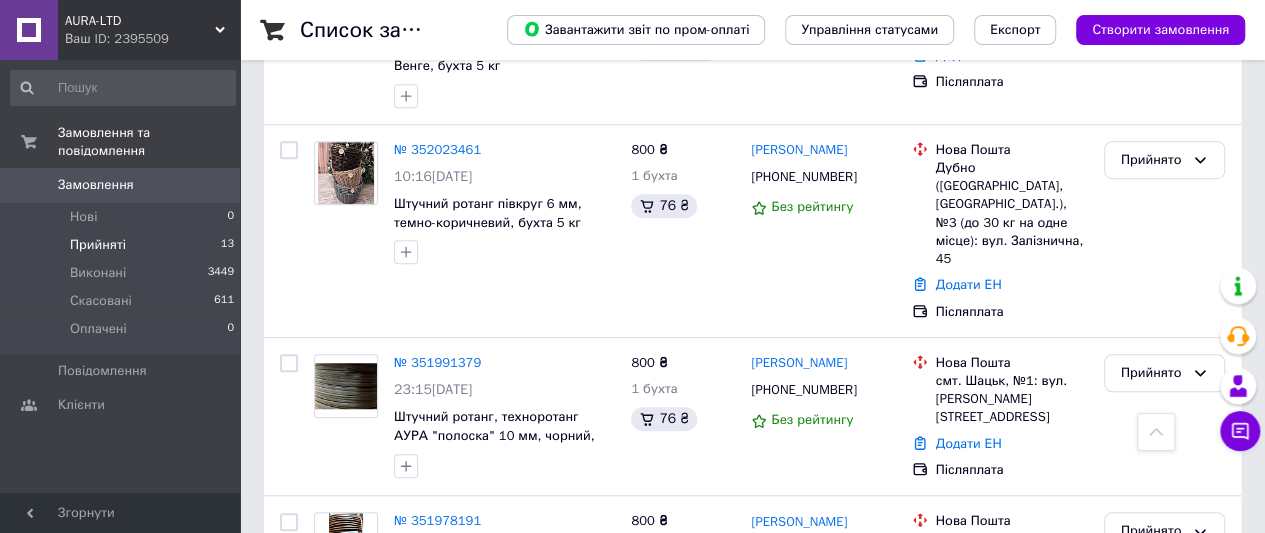 scroll, scrollTop: 500, scrollLeft: 0, axis: vertical 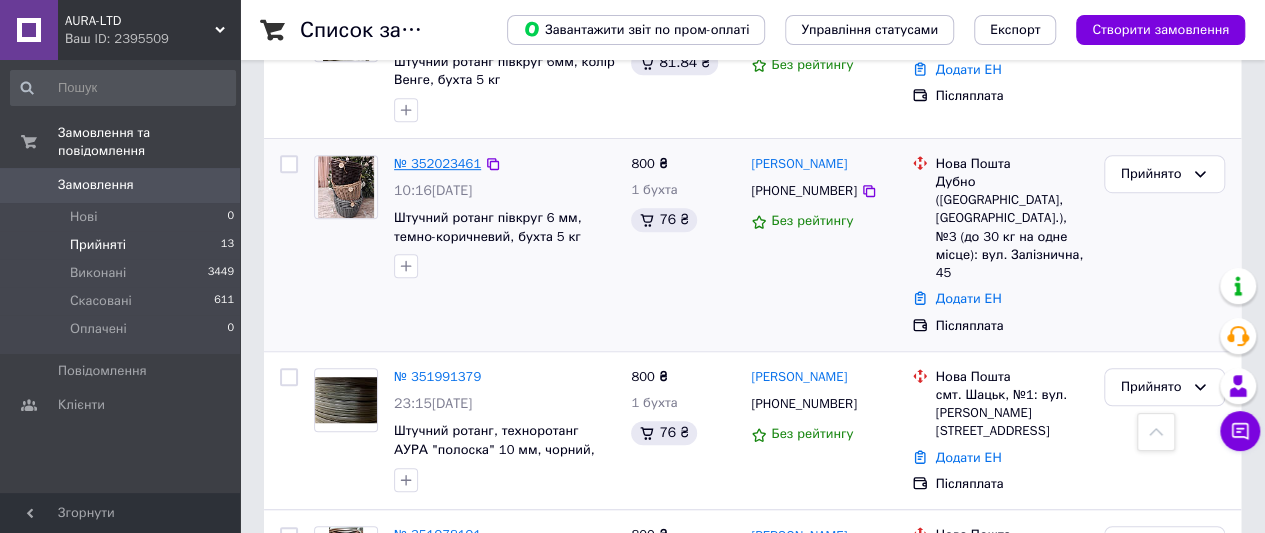click on "№ 352023461" at bounding box center (437, 163) 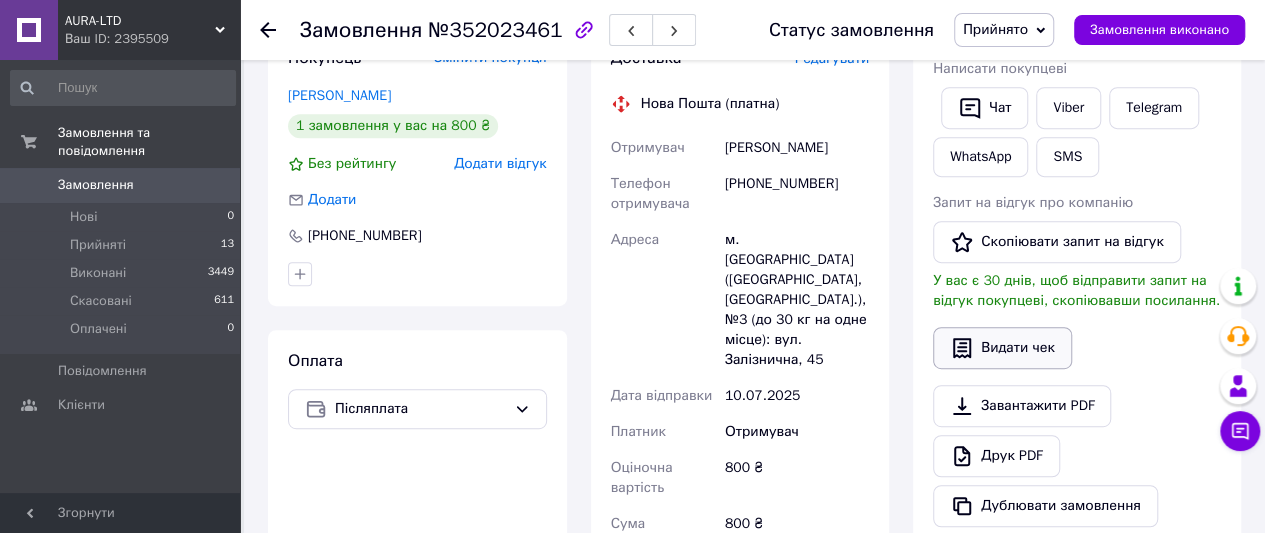 scroll, scrollTop: 600, scrollLeft: 0, axis: vertical 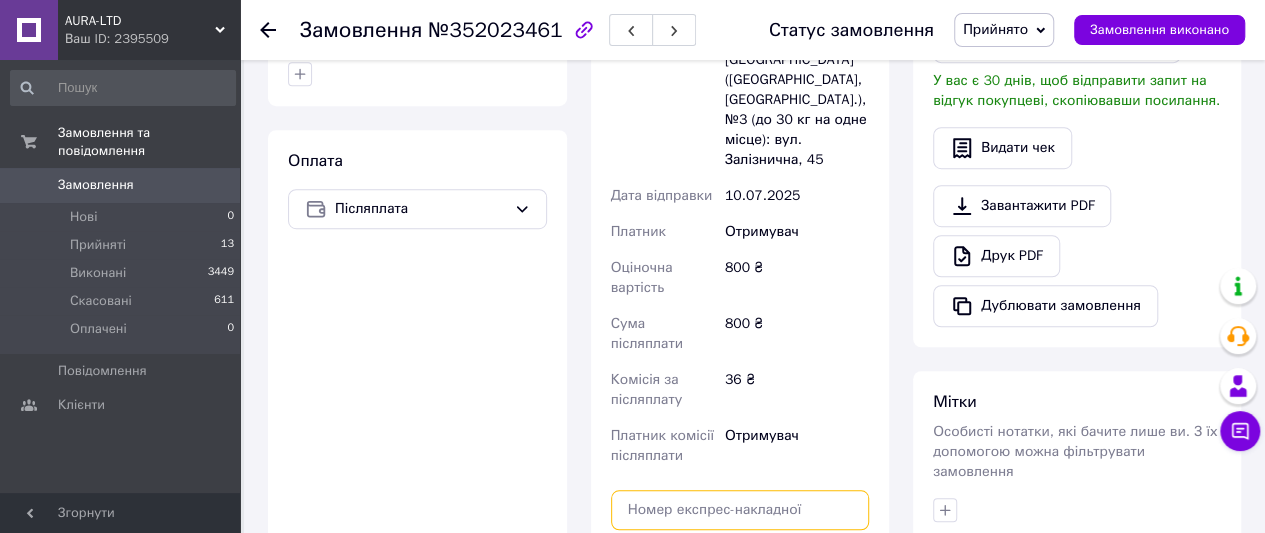 paste on "20451203150493" 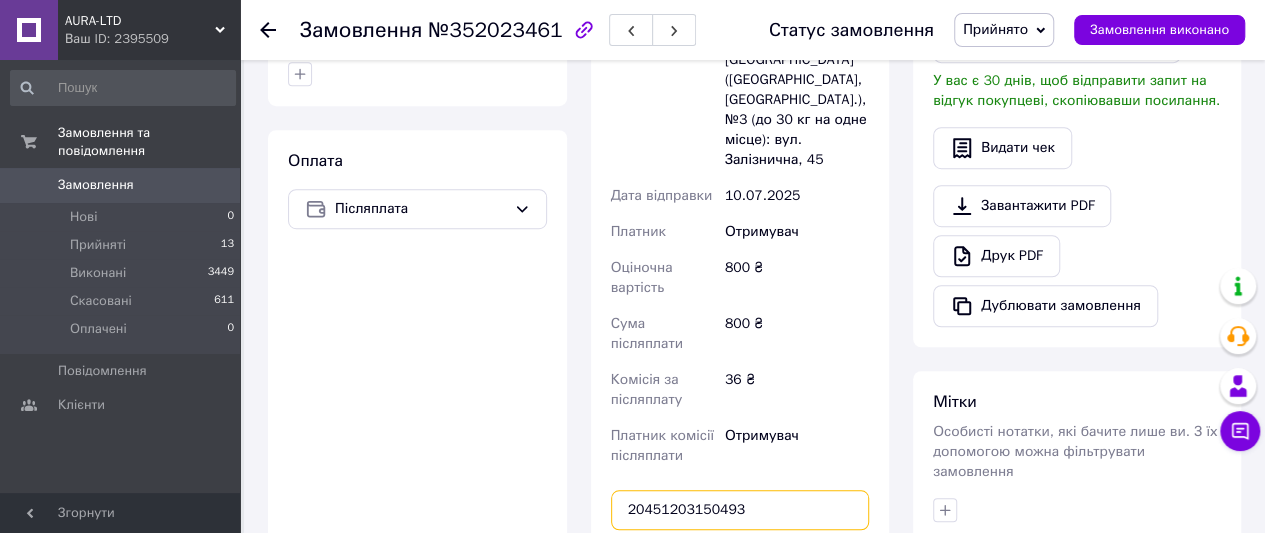 type on "20451203150493" 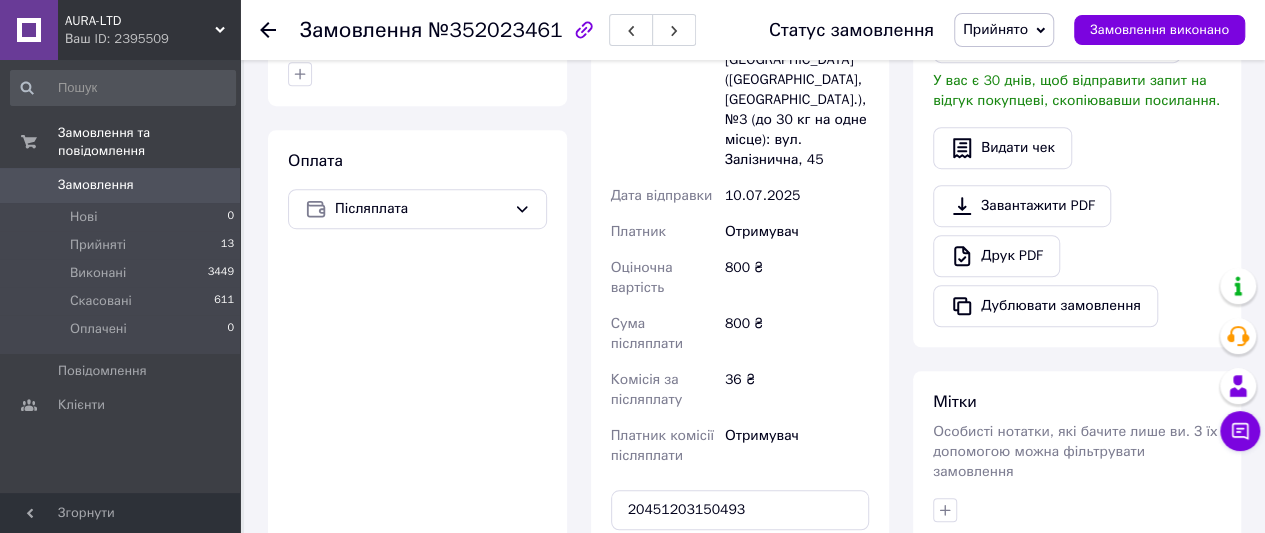 drag, startPoint x: 758, startPoint y: 500, endPoint x: 1002, endPoint y: 488, distance: 244.2949 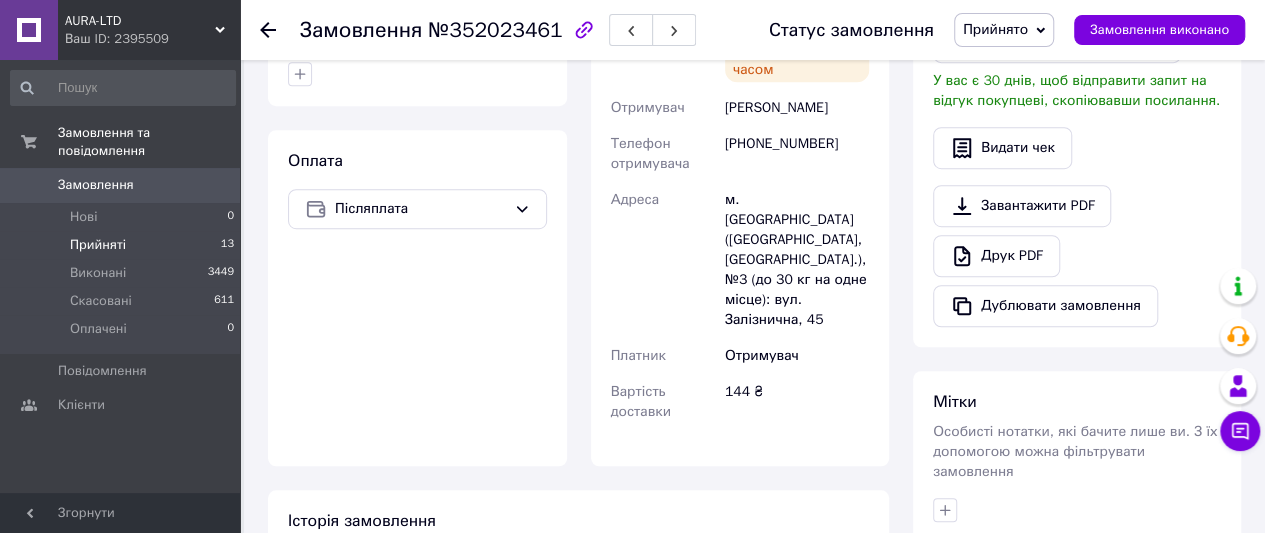 click on "Прийняті" at bounding box center (98, 245) 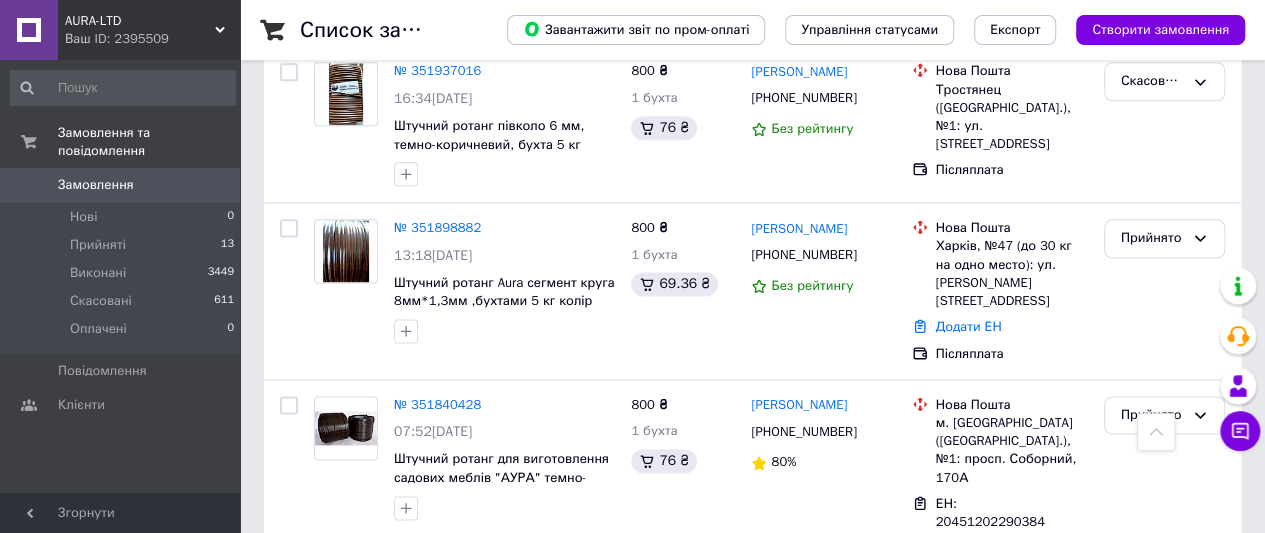 scroll, scrollTop: 1400, scrollLeft: 0, axis: vertical 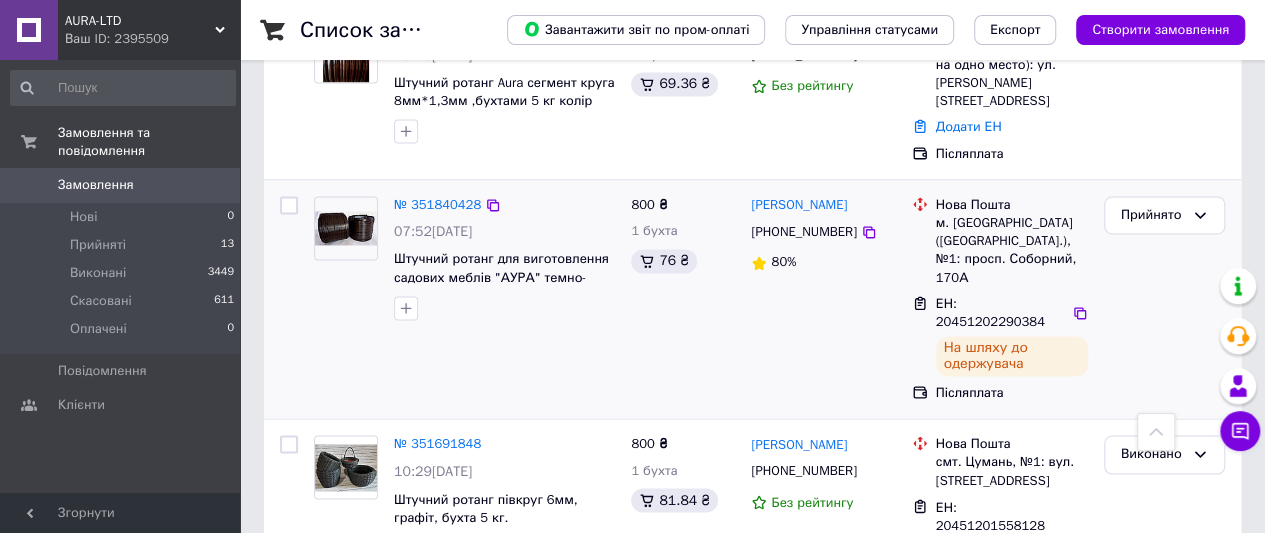 drag, startPoint x: 129, startPoint y: 221, endPoint x: 558, endPoint y: 243, distance: 429.56372 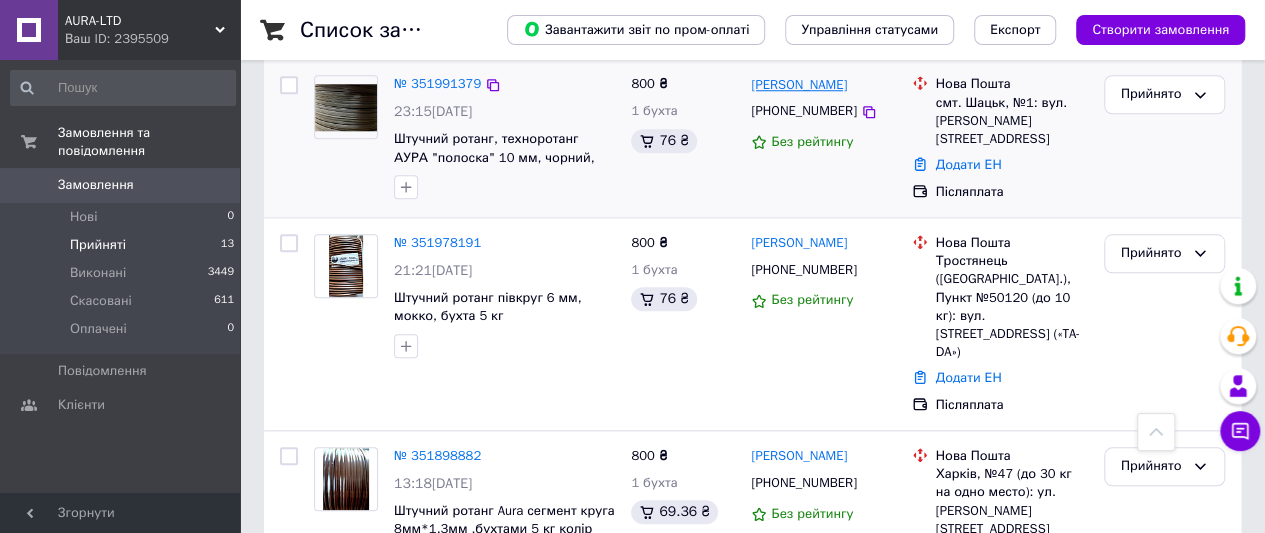 scroll, scrollTop: 800, scrollLeft: 0, axis: vertical 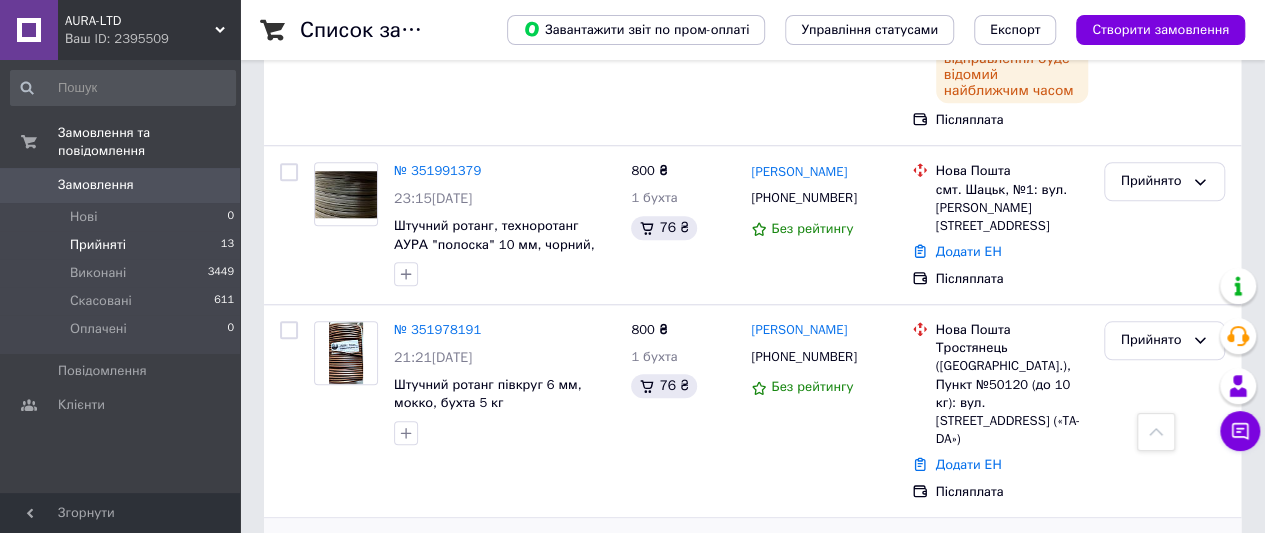 click on "№ 351898882" at bounding box center [437, 542] 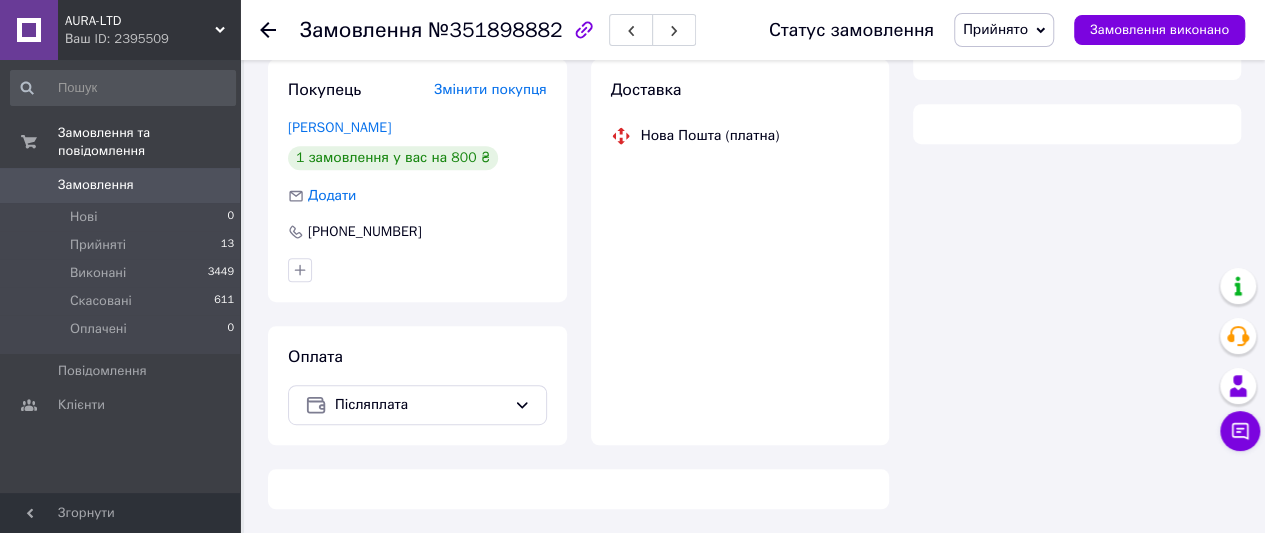 scroll, scrollTop: 800, scrollLeft: 0, axis: vertical 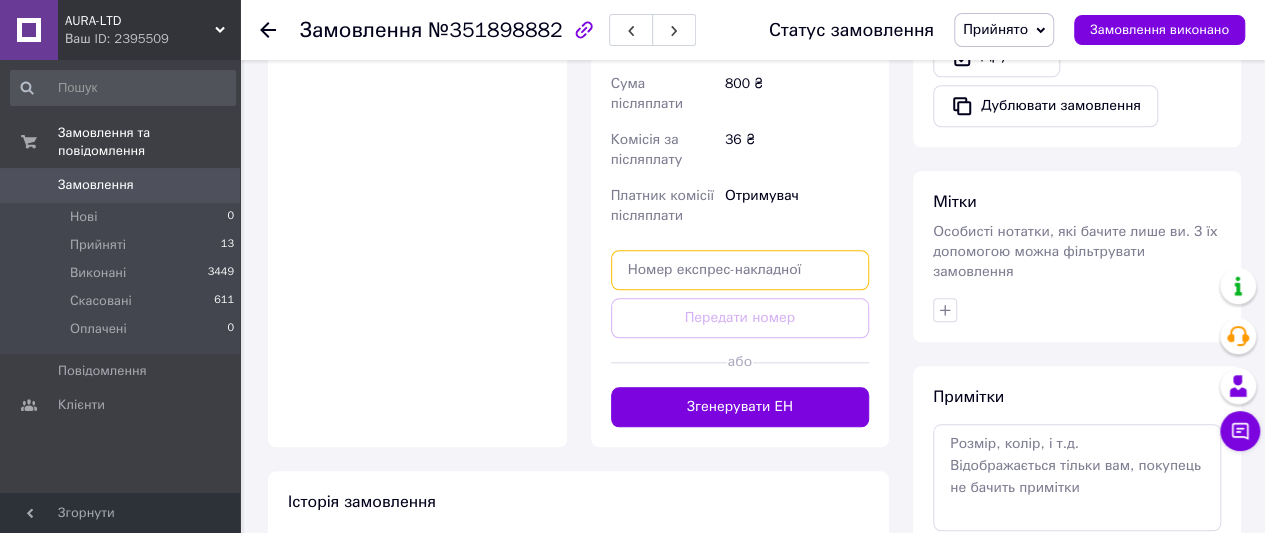 paste on "20451203128646" 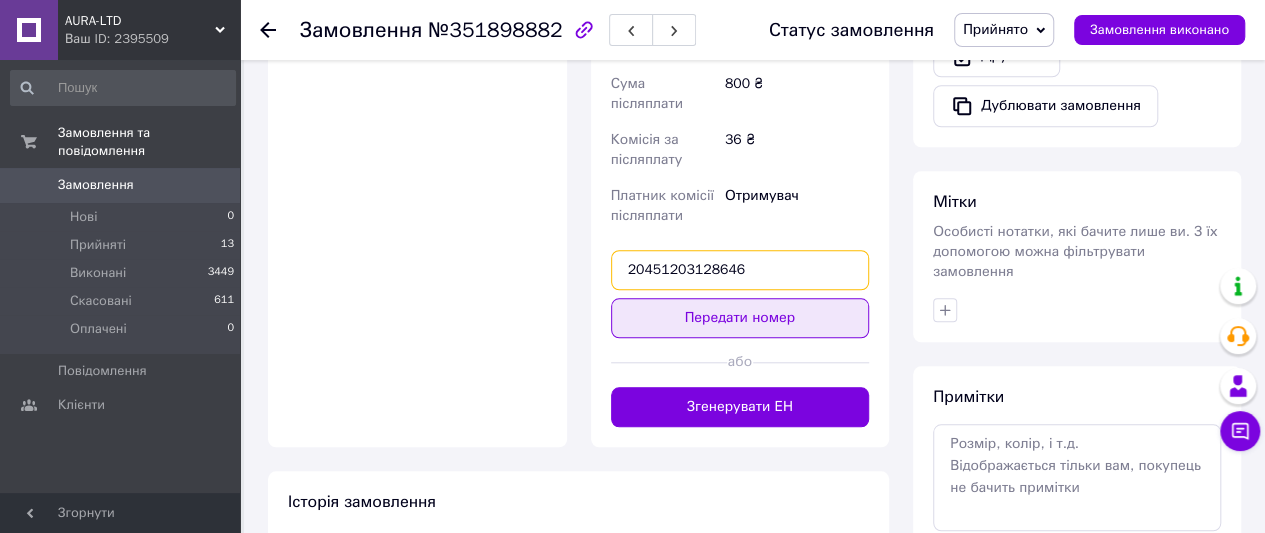 type on "20451203128646" 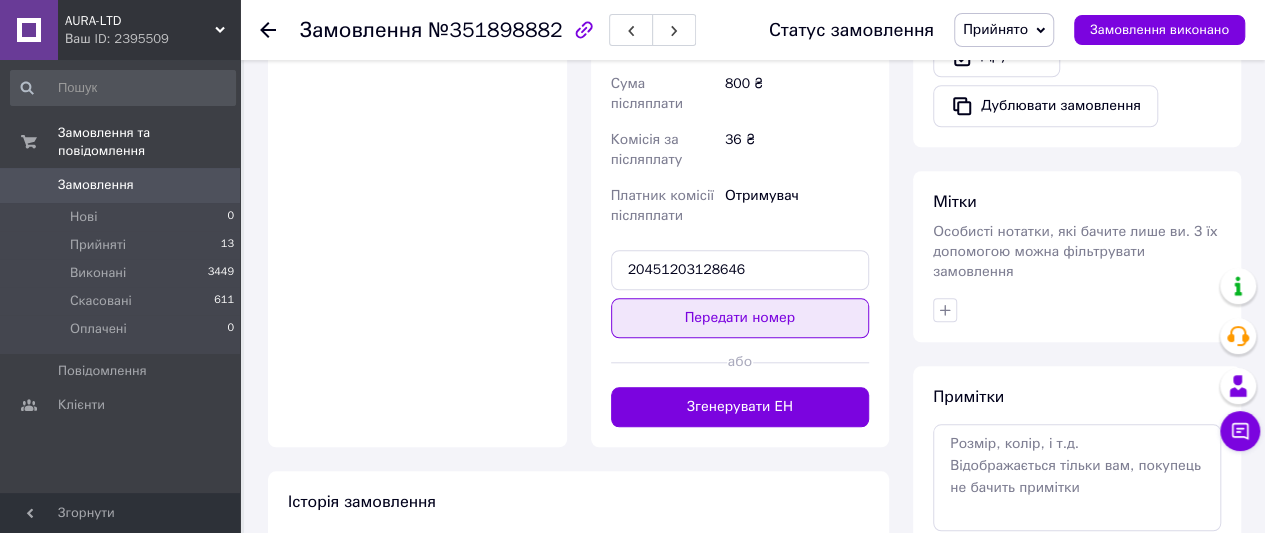 click on "Передати номер" at bounding box center (740, 318) 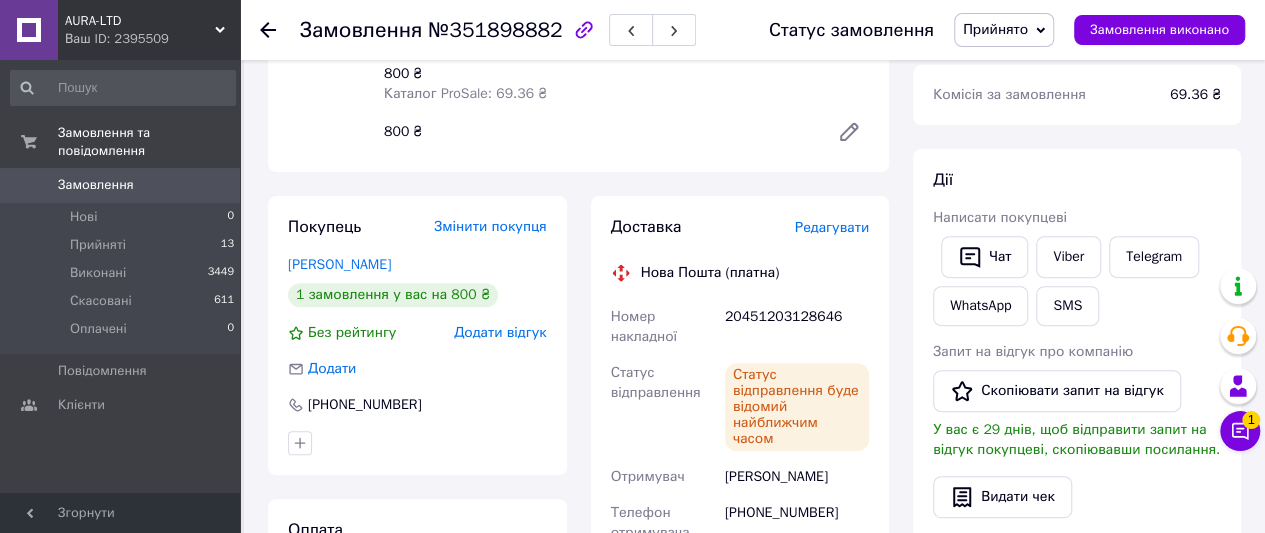 scroll, scrollTop: 0, scrollLeft: 0, axis: both 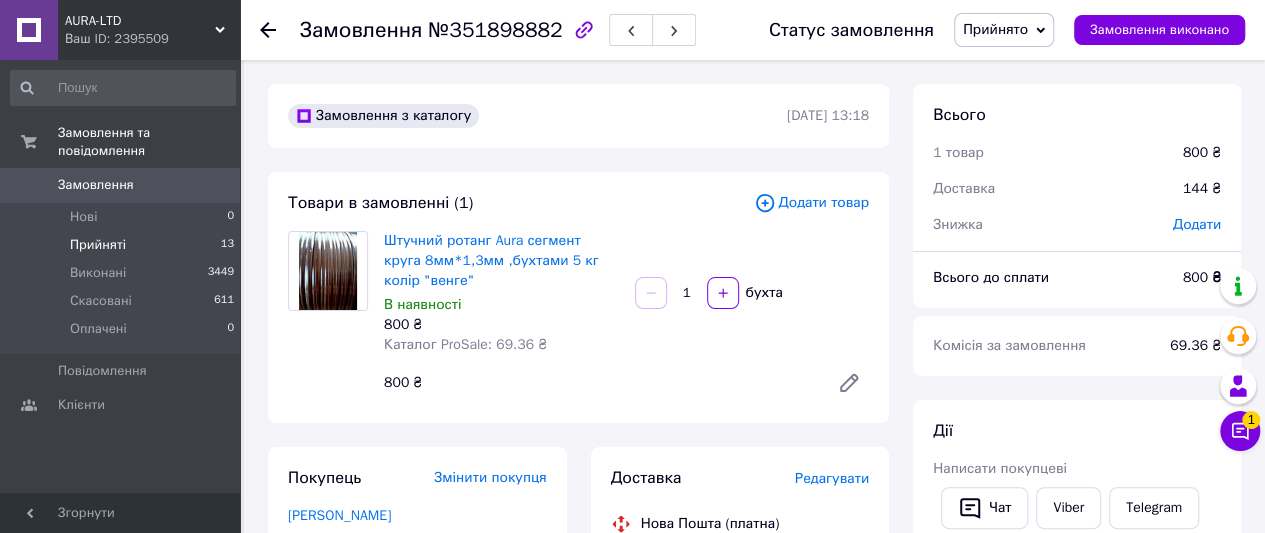 click on "Прийняті" at bounding box center (98, 245) 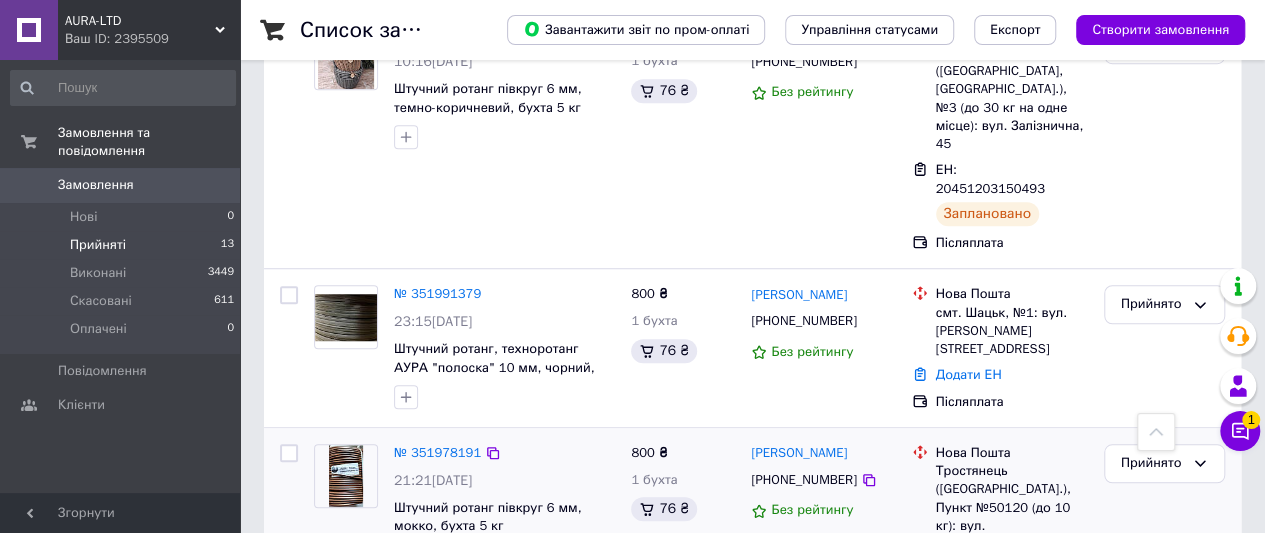 scroll, scrollTop: 600, scrollLeft: 0, axis: vertical 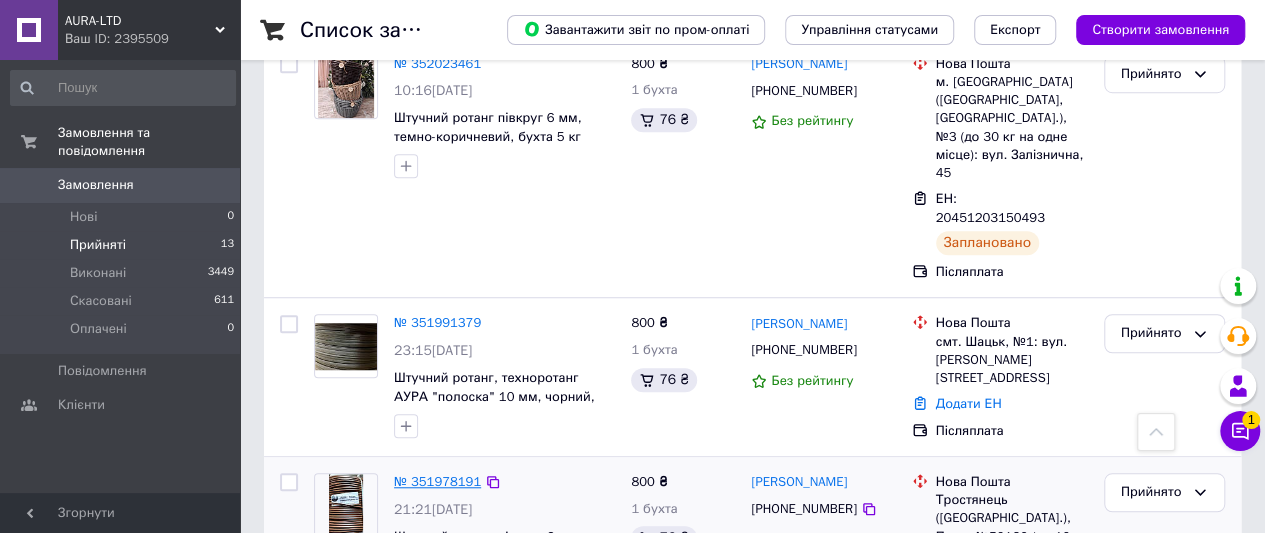 click on "№ 351978191" at bounding box center [437, 481] 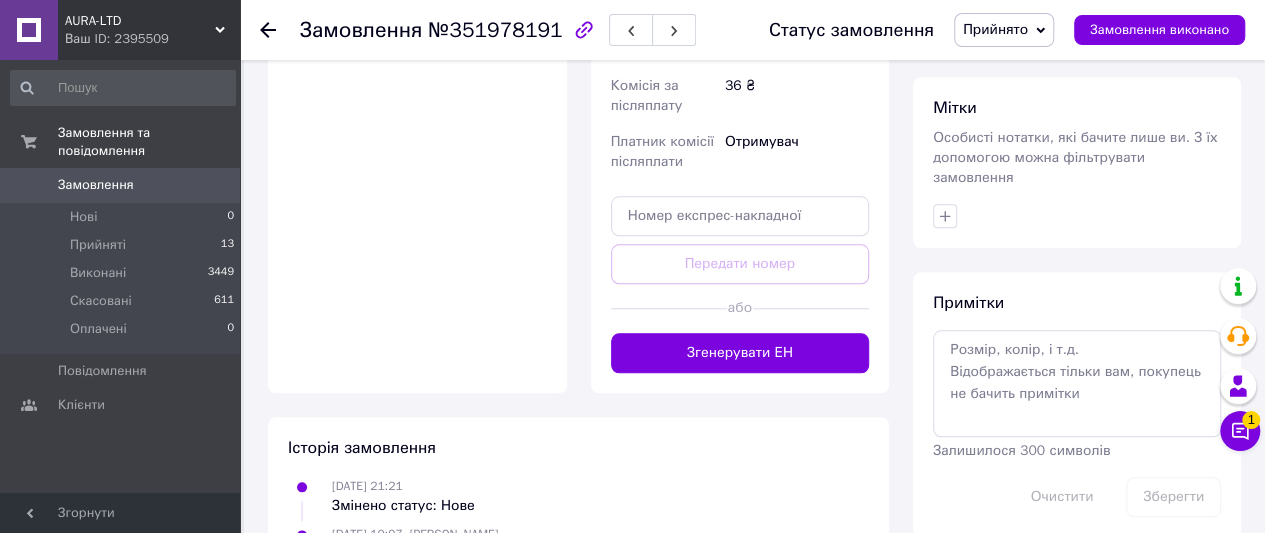 scroll, scrollTop: 900, scrollLeft: 0, axis: vertical 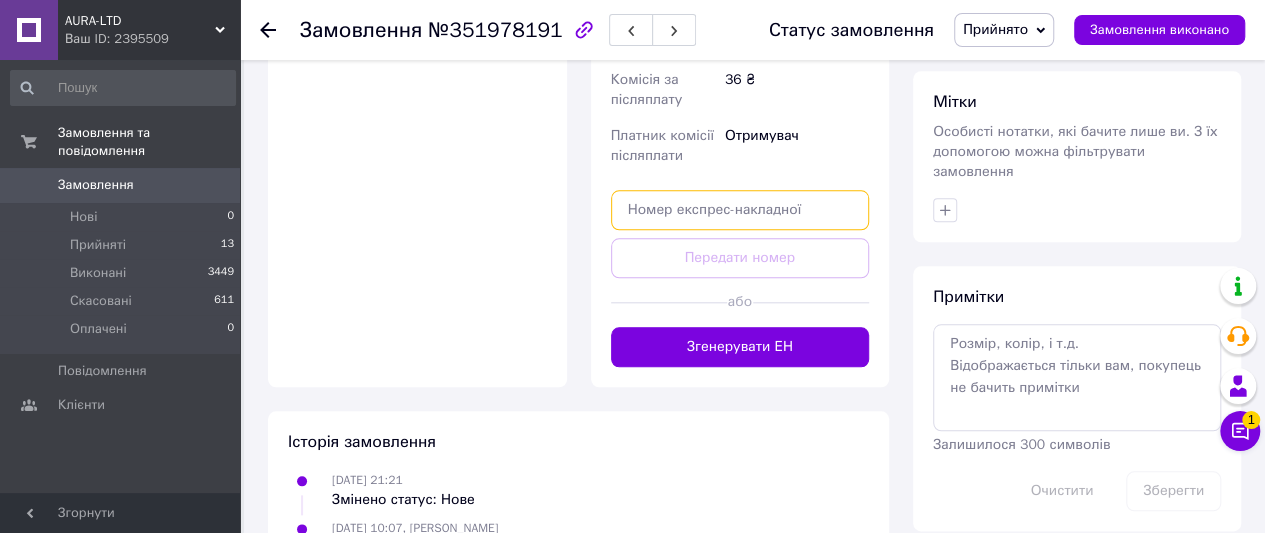paste on "20451203148382" 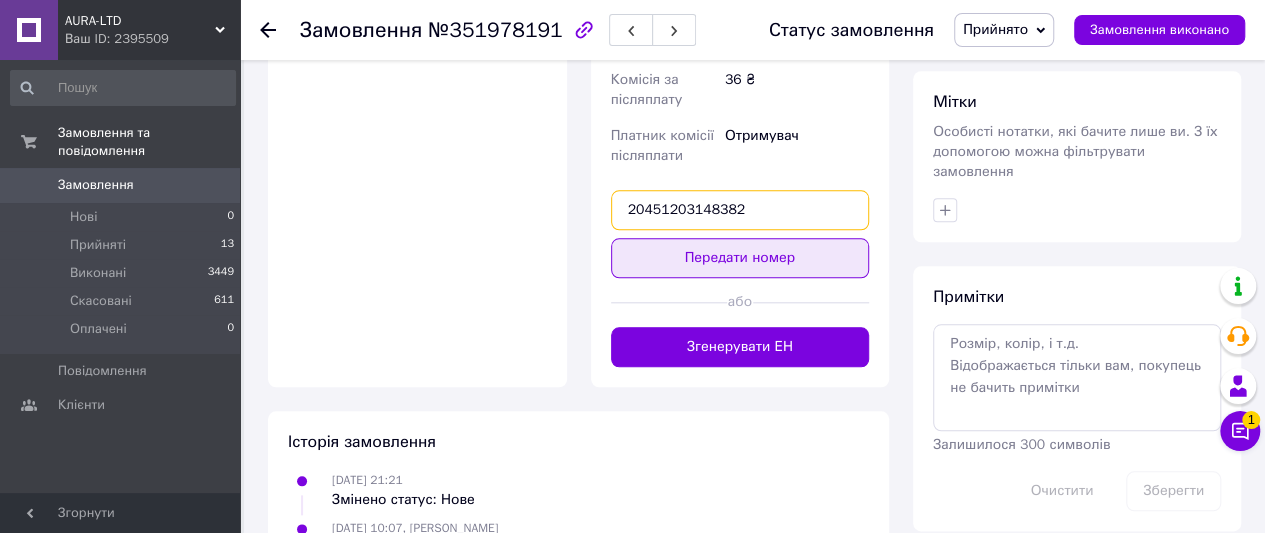 type on "20451203148382" 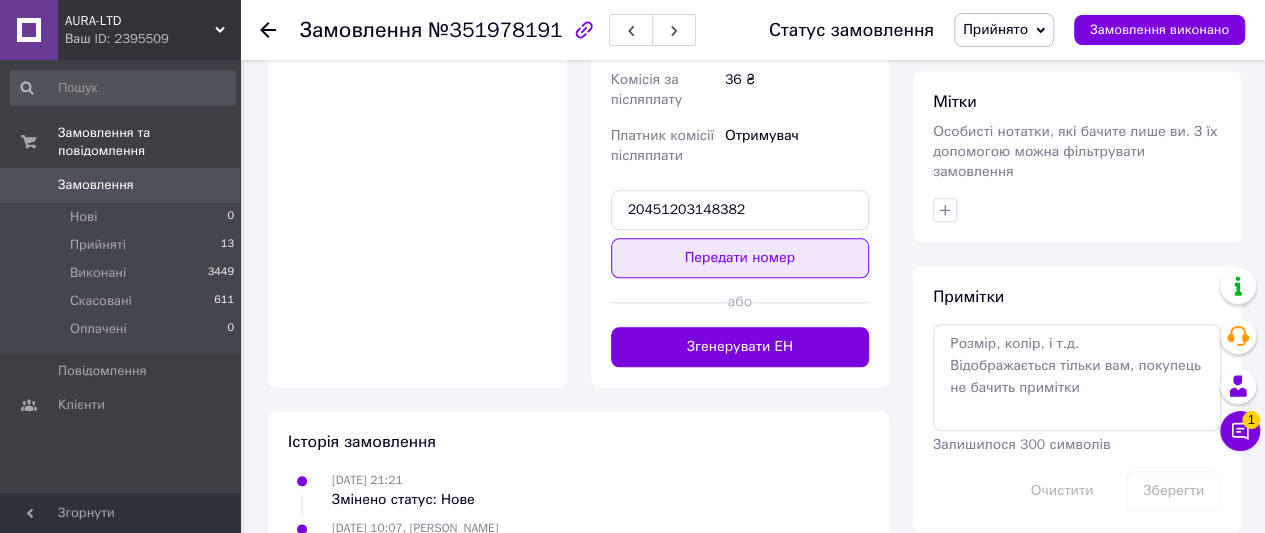 click on "Передати номер" at bounding box center (740, 258) 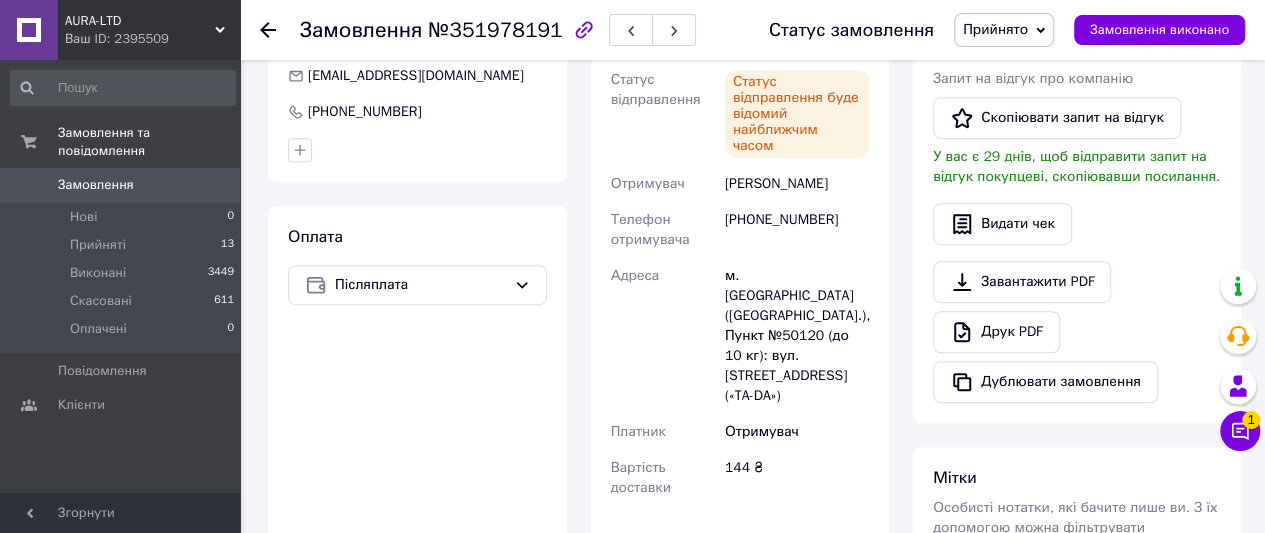scroll, scrollTop: 496, scrollLeft: 0, axis: vertical 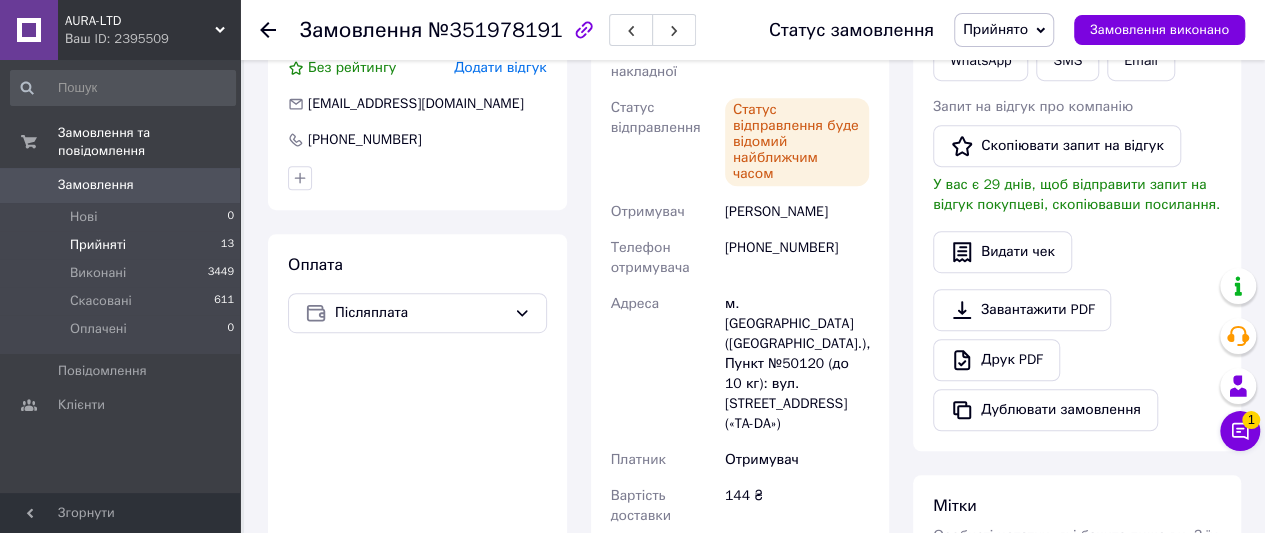 click on "Прийняті" at bounding box center [98, 245] 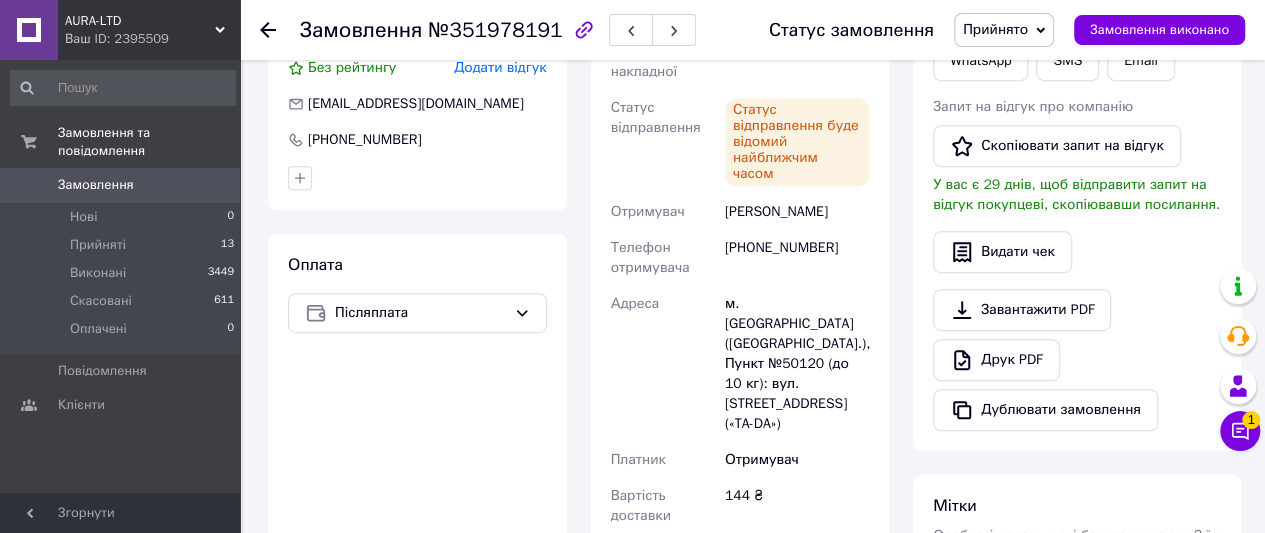 scroll, scrollTop: 0, scrollLeft: 0, axis: both 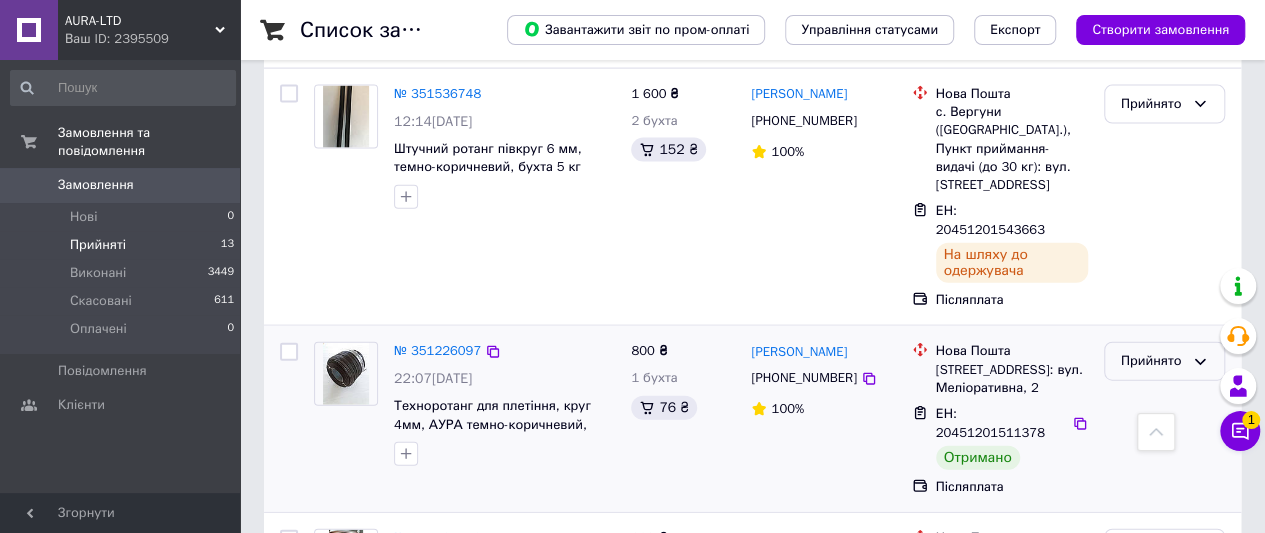 click on "Прийнято" at bounding box center [1152, 361] 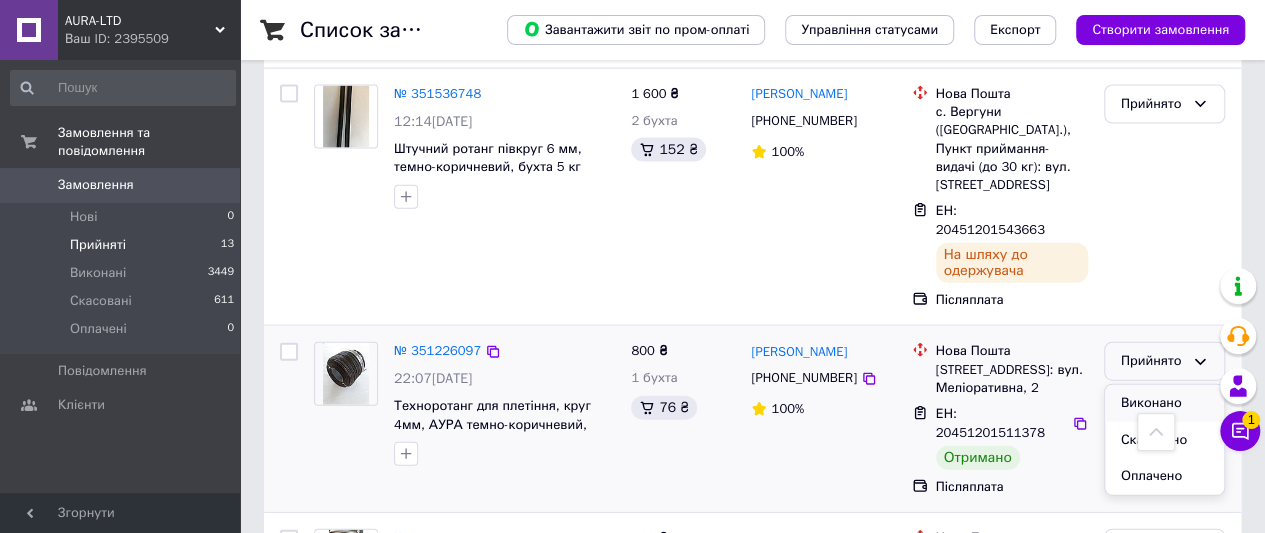 click on "Виконано" at bounding box center (1164, 403) 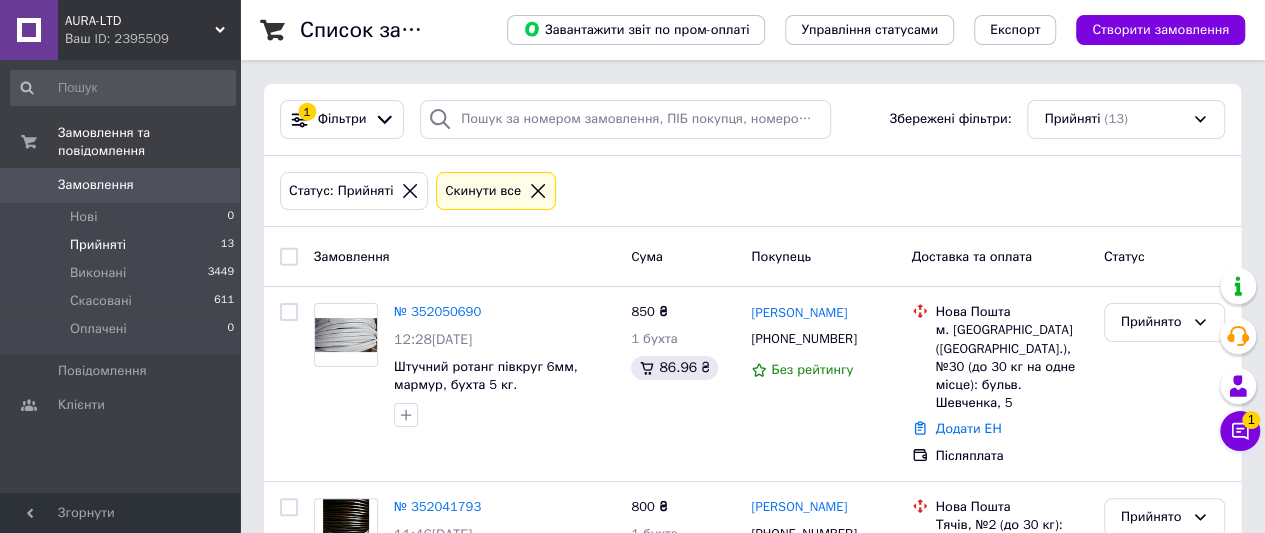 scroll, scrollTop: 0, scrollLeft: 0, axis: both 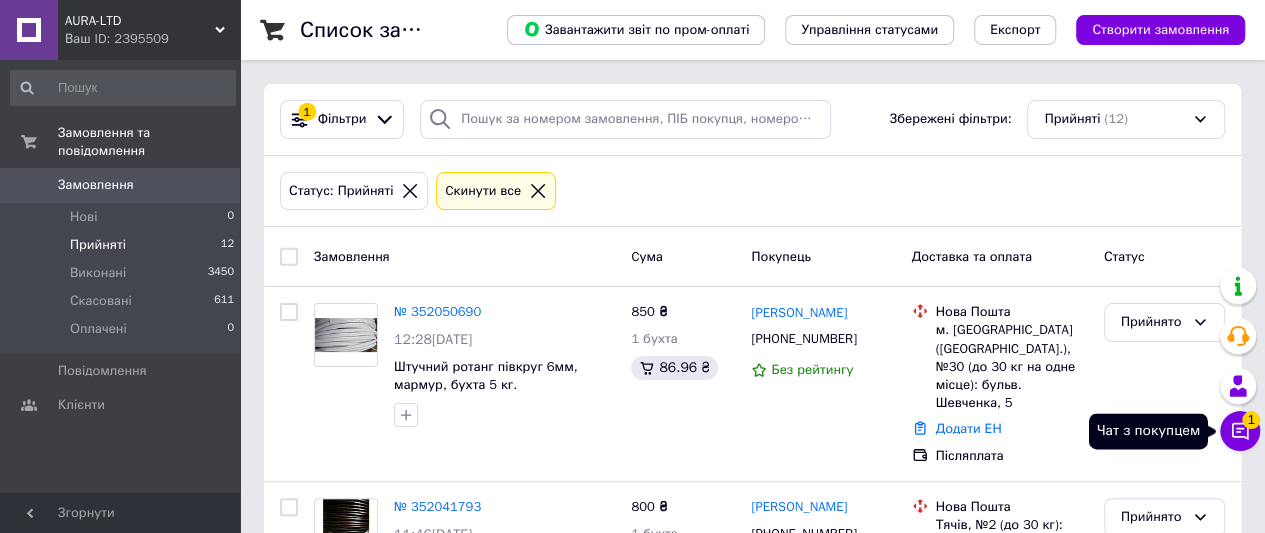 click on "Чат з покупцем 1" at bounding box center [1240, 431] 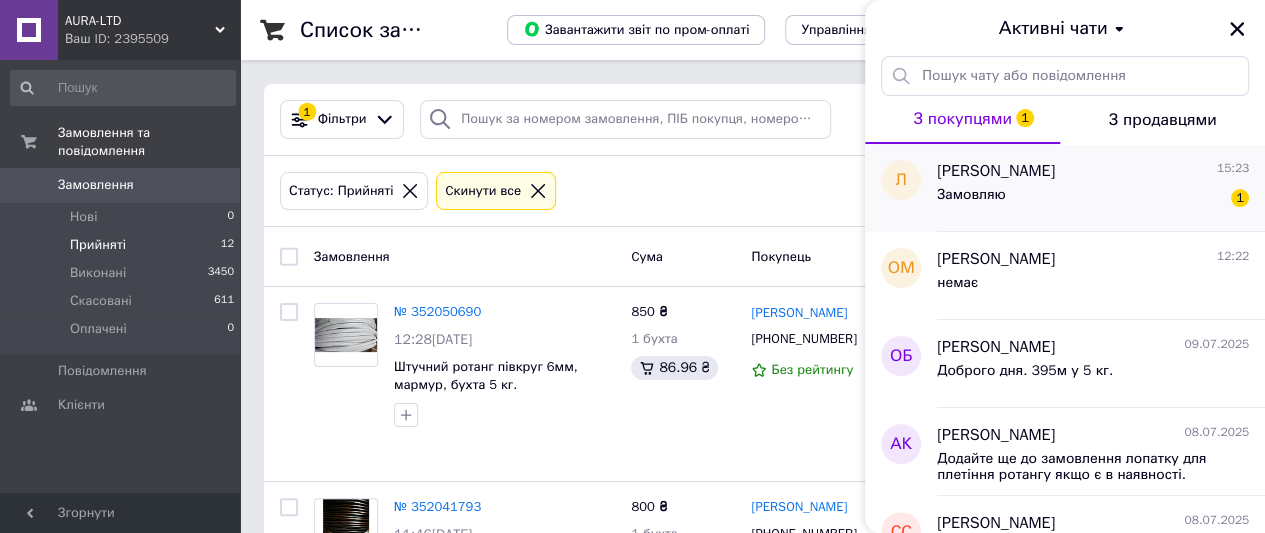 click on "Замовляю 1" at bounding box center (1093, 199) 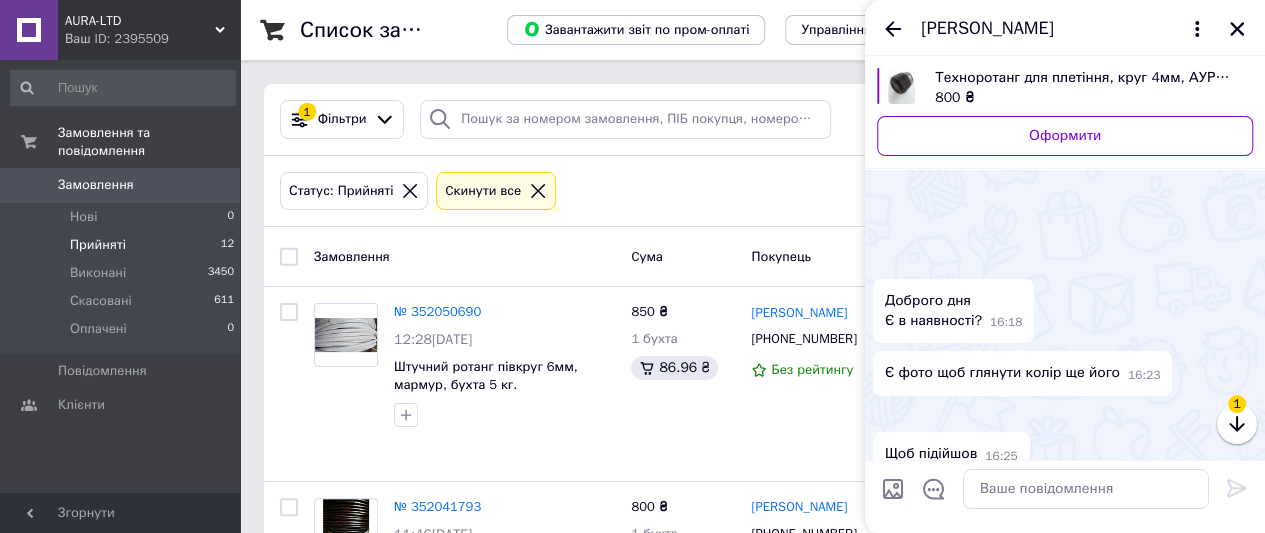 scroll, scrollTop: 1968, scrollLeft: 0, axis: vertical 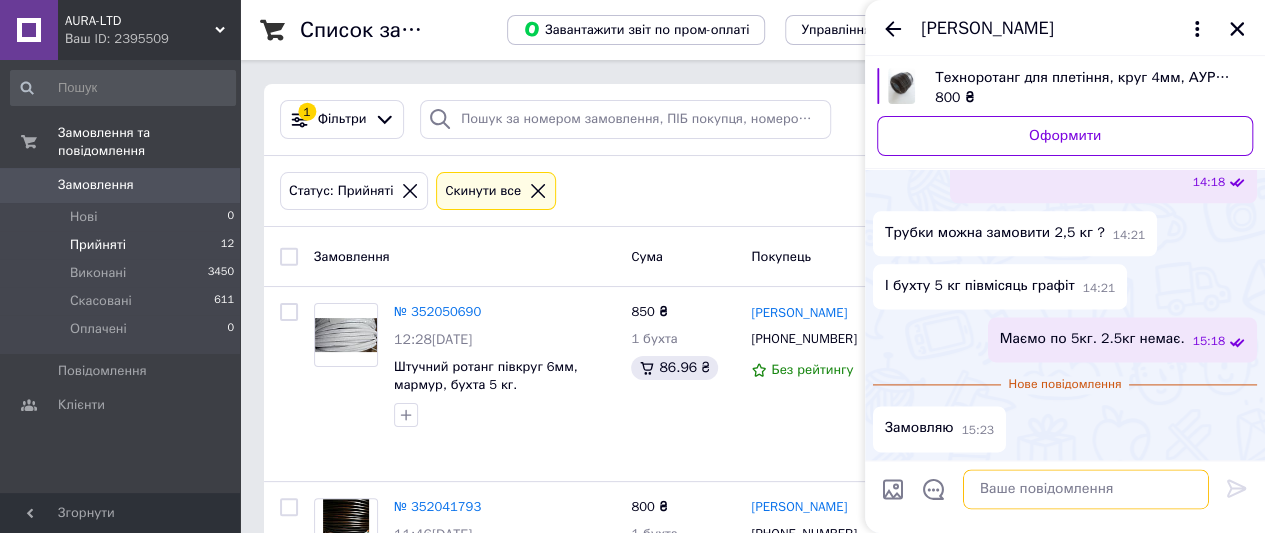 click at bounding box center (1086, 489) 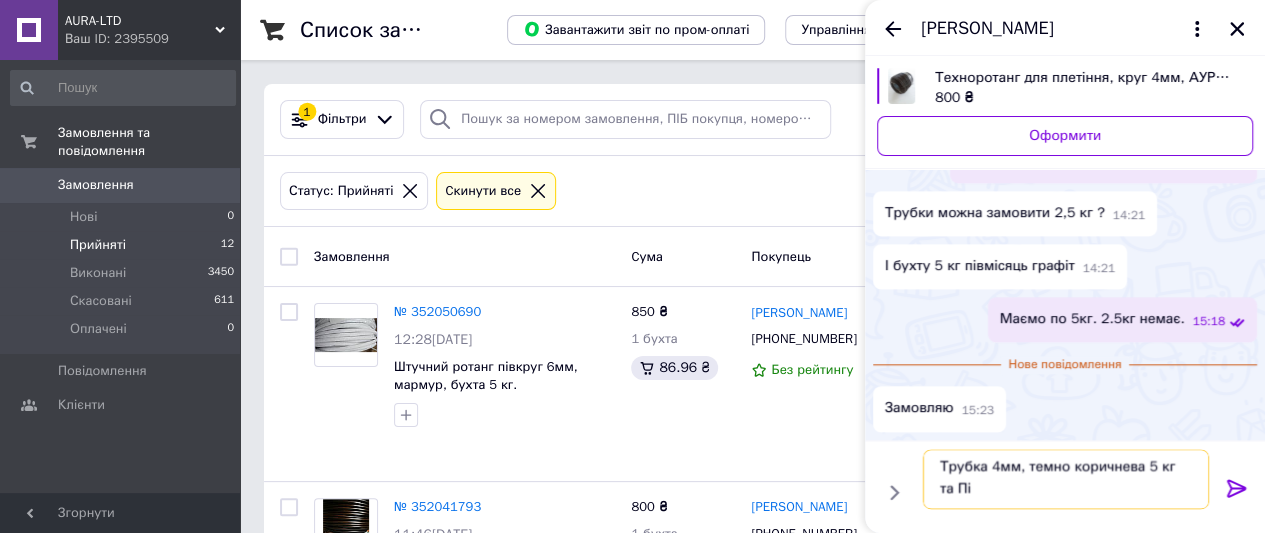 scroll, scrollTop: 1, scrollLeft: 0, axis: vertical 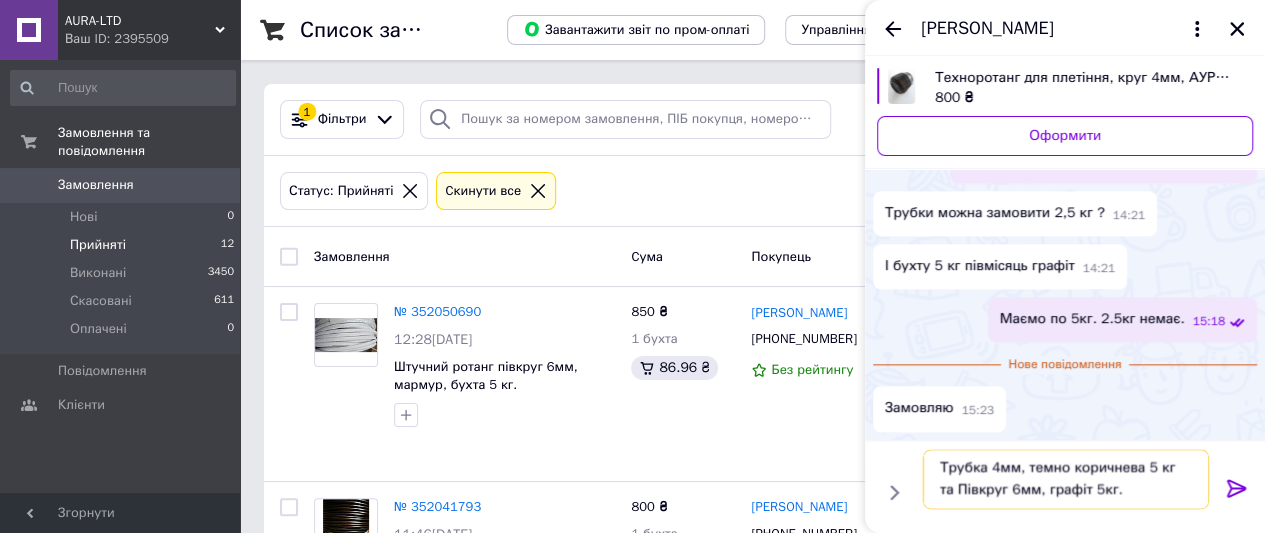 click on "Трубка 4мм, темно коричнева 5 кг та Півкруг 6мм, графіт 5кг." at bounding box center (1066, 479) 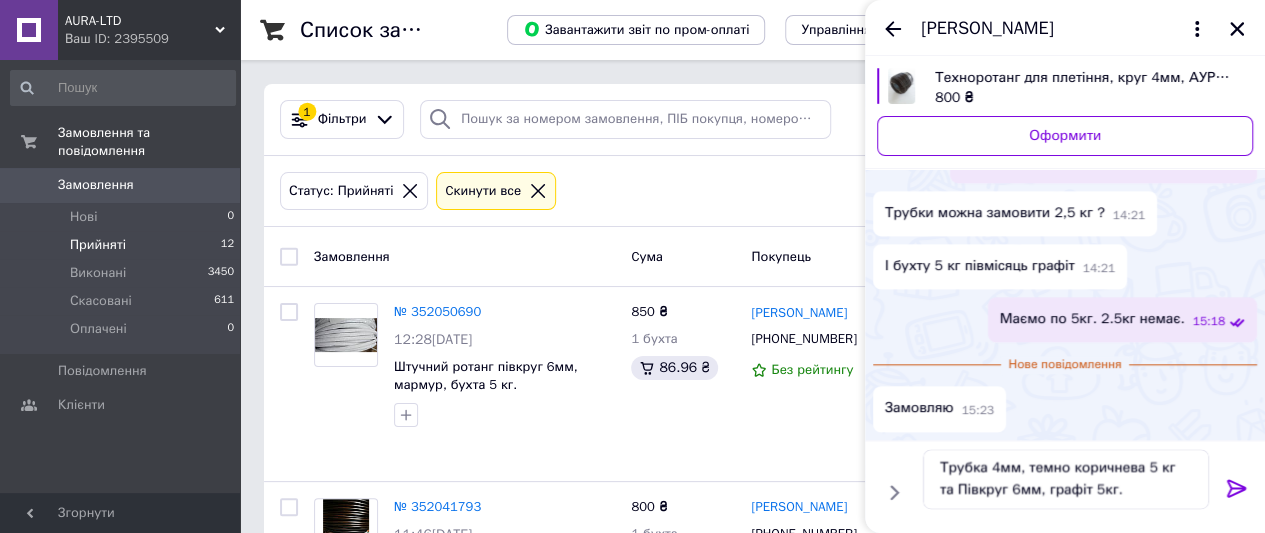click at bounding box center [1237, 492] 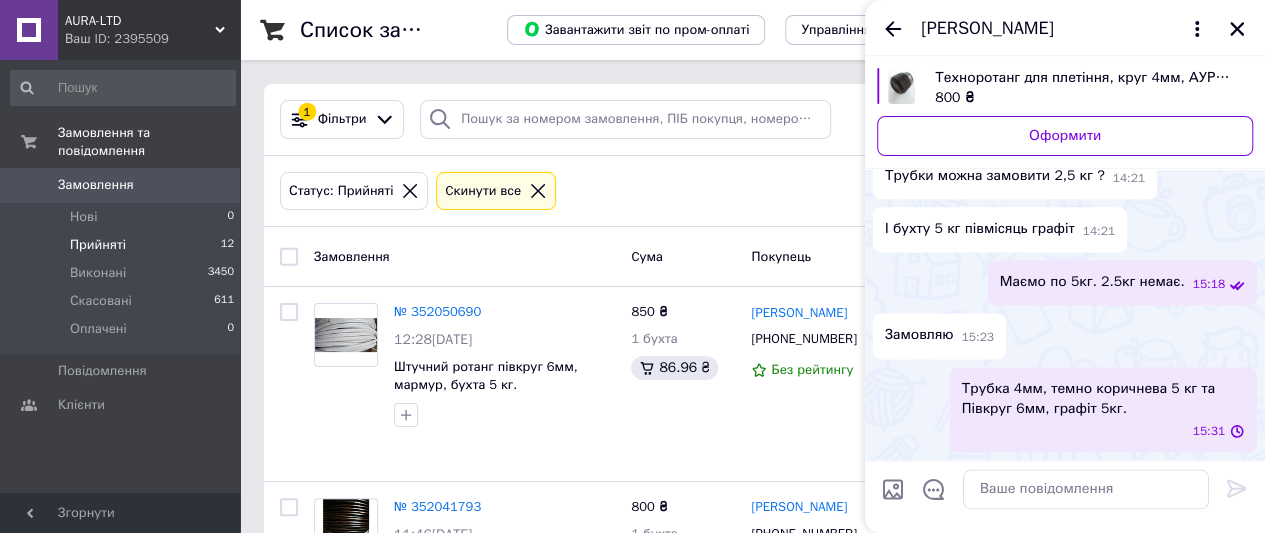 scroll, scrollTop: 0, scrollLeft: 0, axis: both 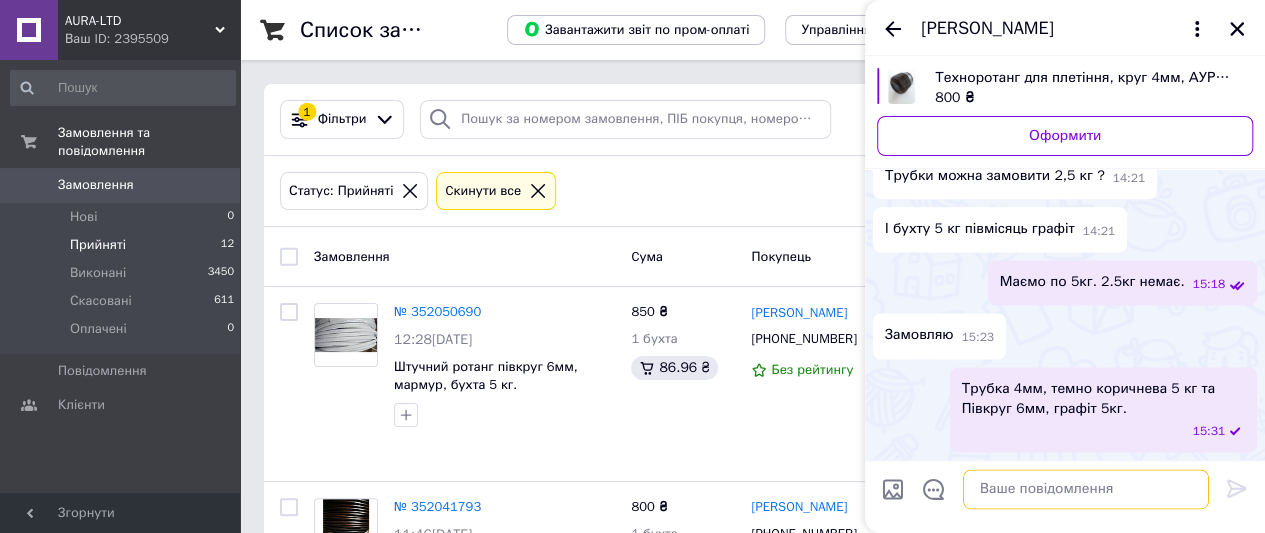 click at bounding box center (1086, 489) 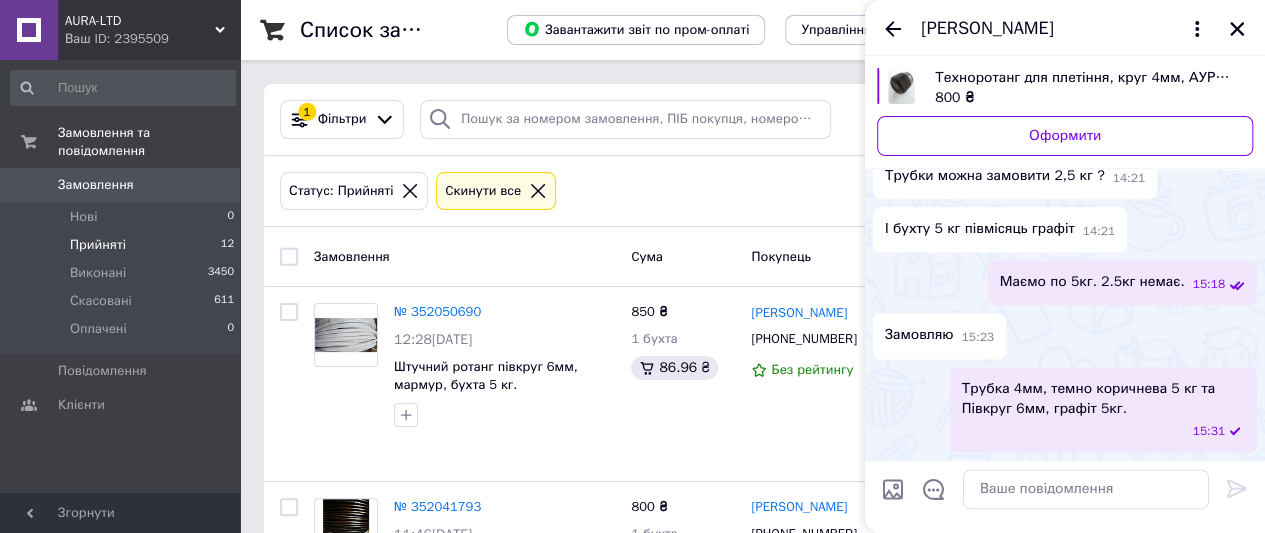 click on "І бухту 5 кг півмісяць графіт 14:21" at bounding box center [1065, 229] 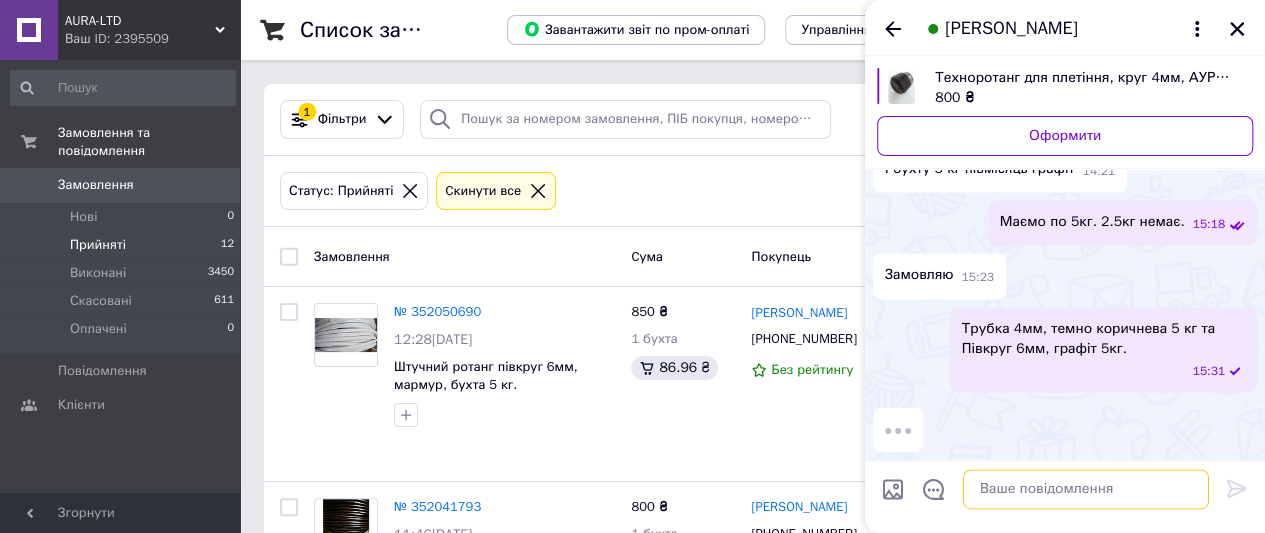 click at bounding box center (1086, 489) 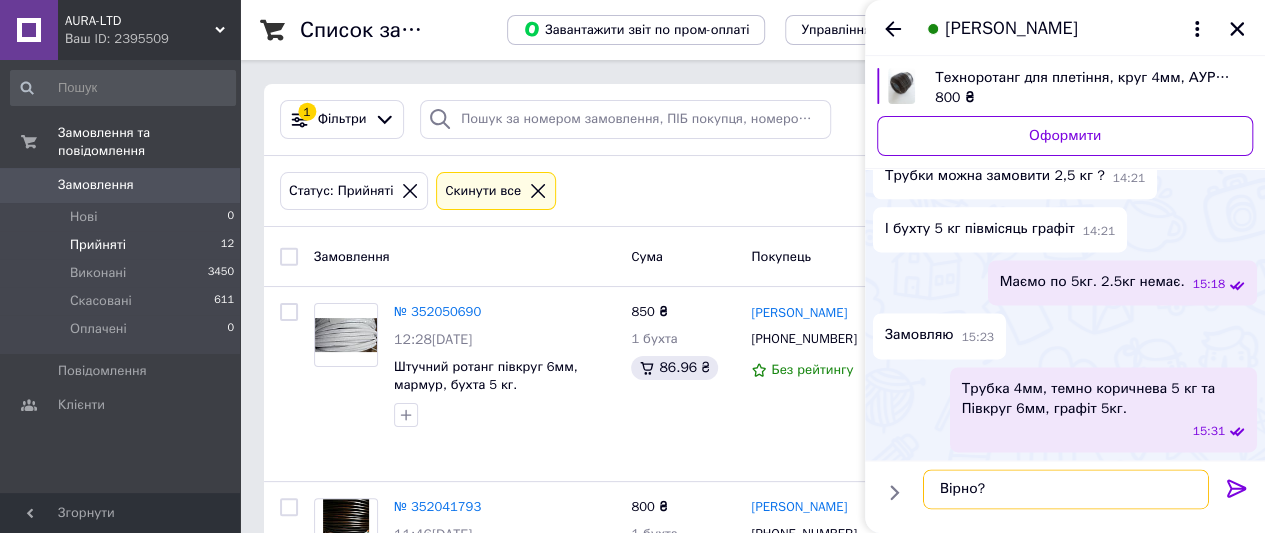 type on "Вірно?" 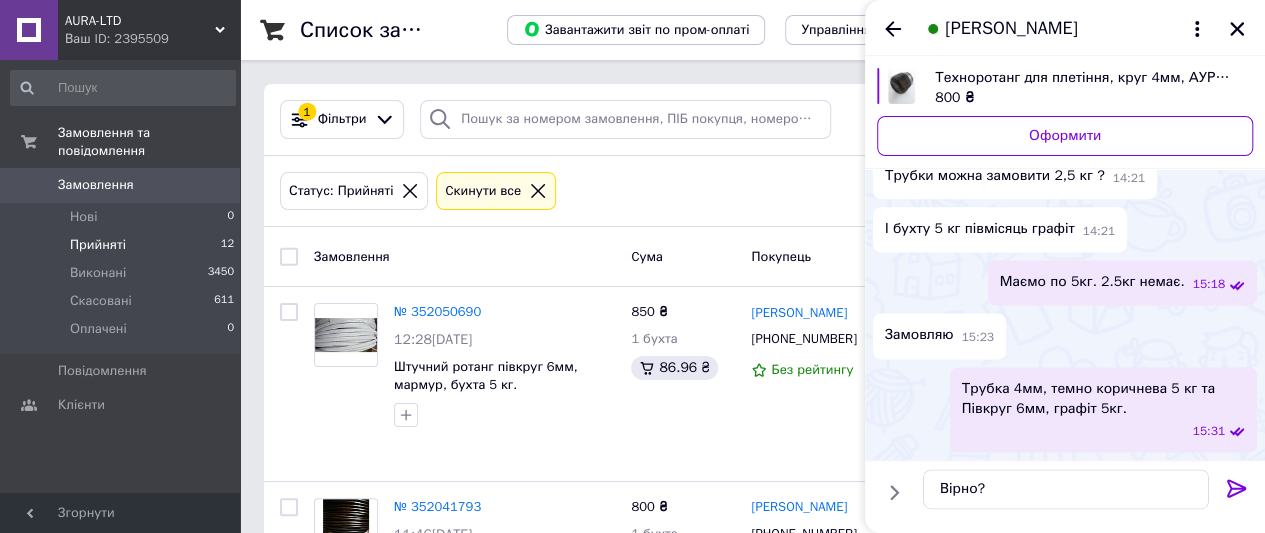 drag, startPoint x: 1239, startPoint y: 483, endPoint x: 1279, endPoint y: 531, distance: 62.482 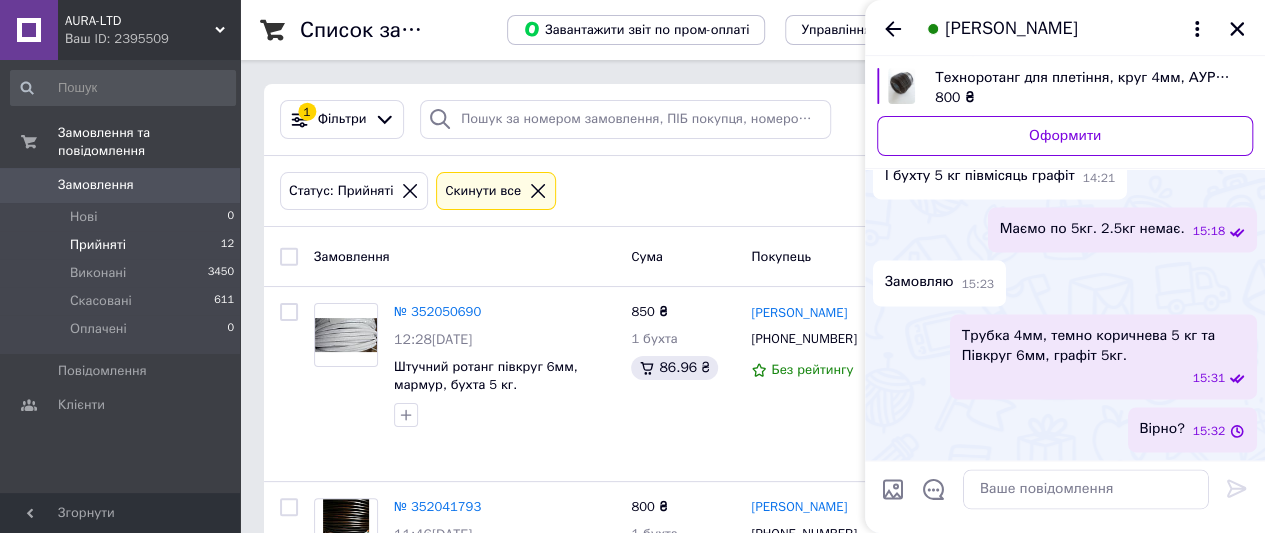scroll, scrollTop: 2078, scrollLeft: 0, axis: vertical 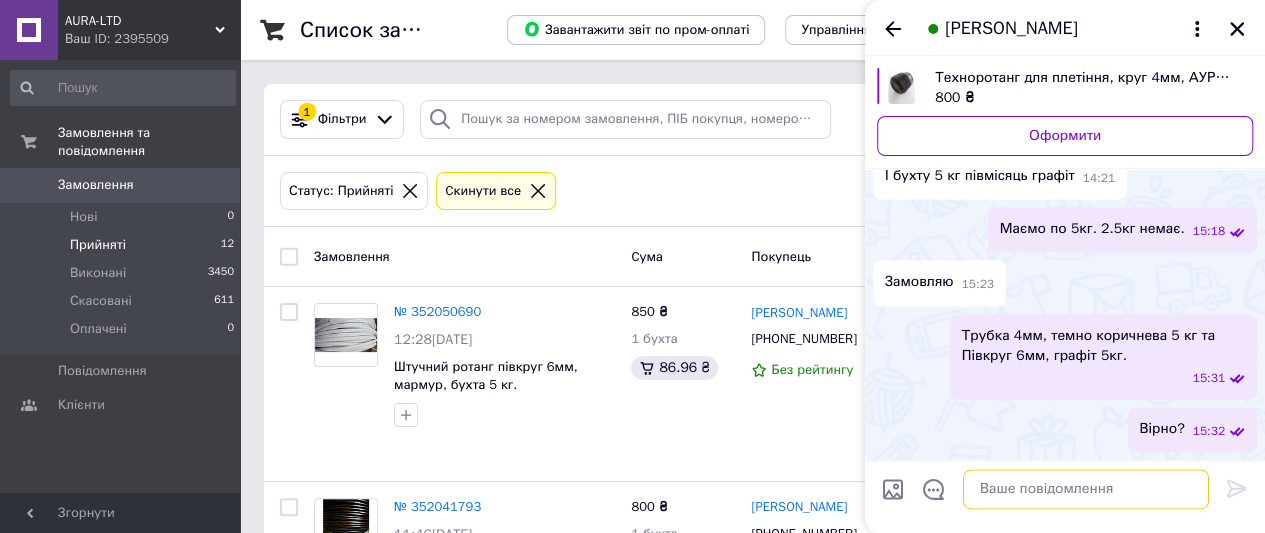 click at bounding box center [1086, 489] 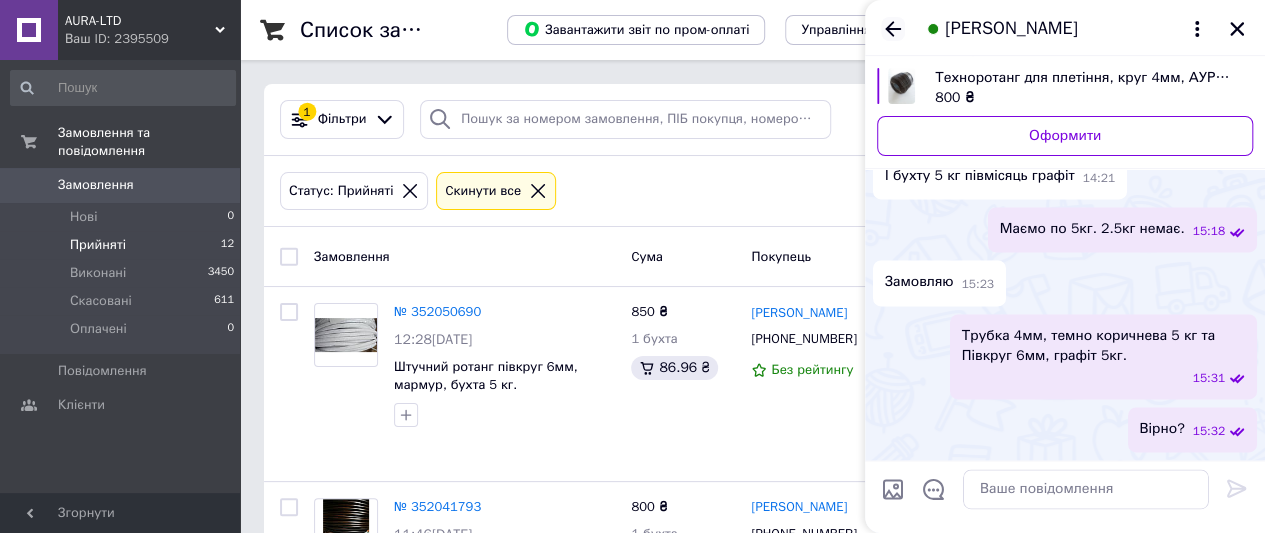 click 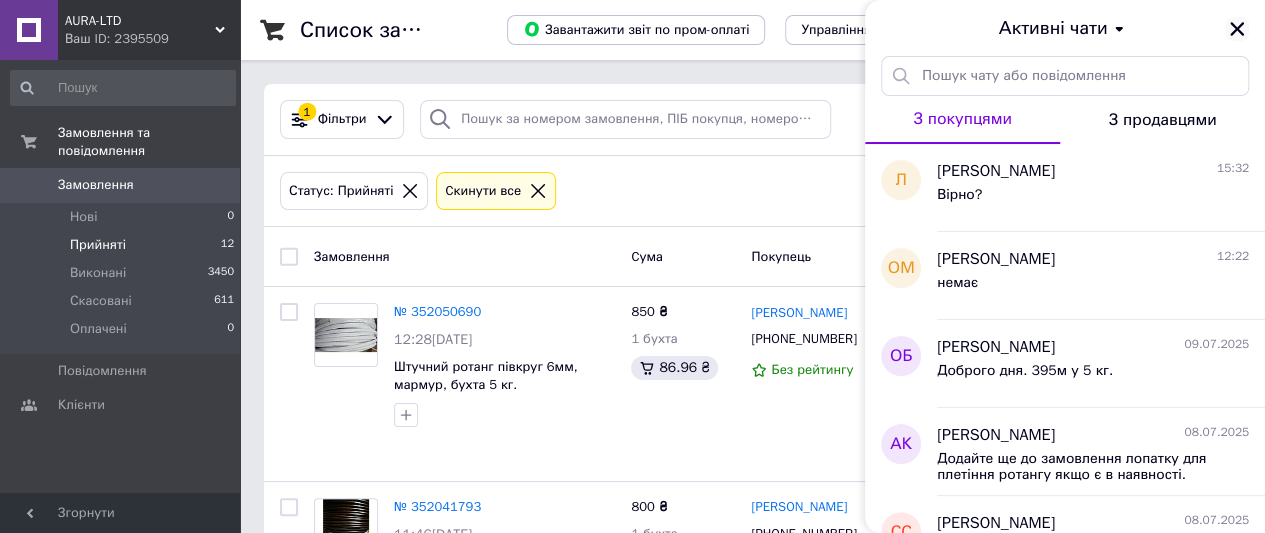 click 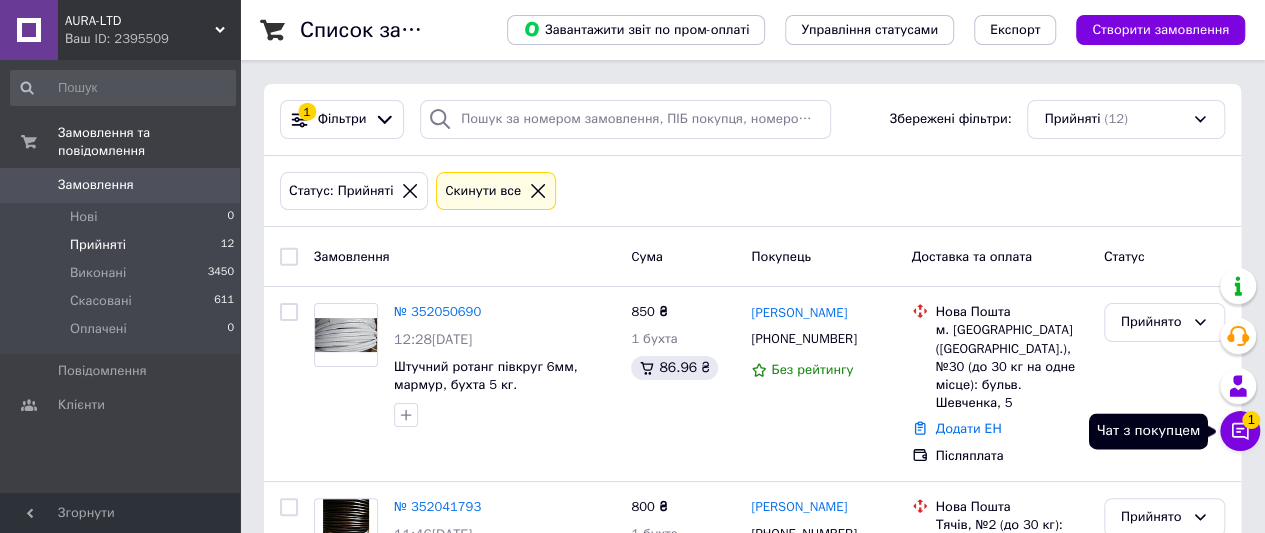 drag, startPoint x: 1229, startPoint y: 431, endPoint x: 1278, endPoint y: 504, distance: 87.92042 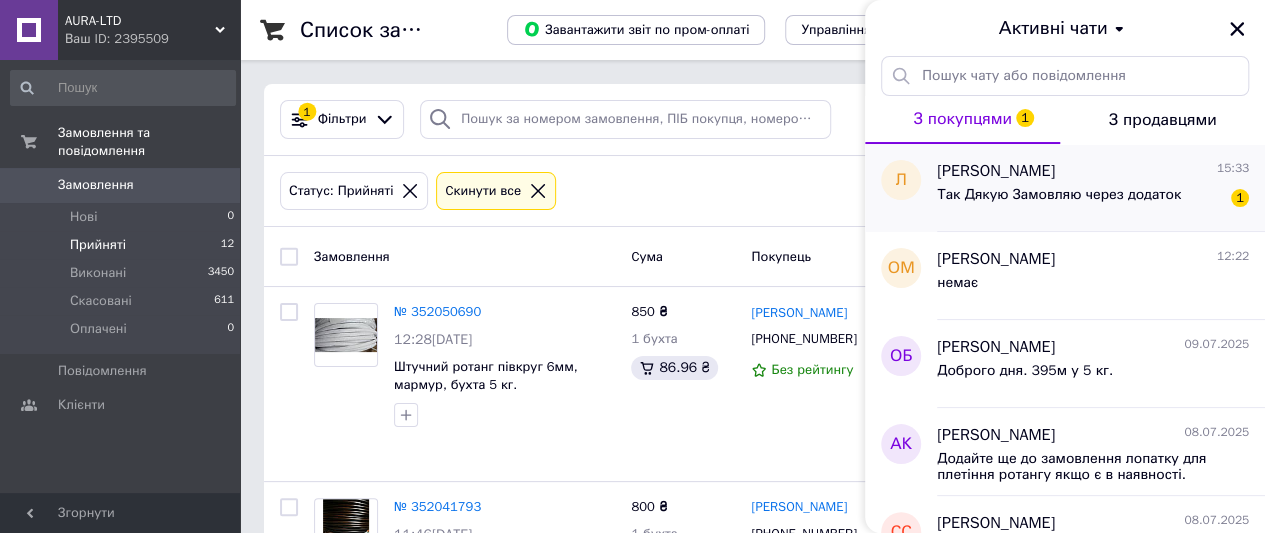 click on "Так
Дякую
Замовляю через додаток" at bounding box center [1059, 195] 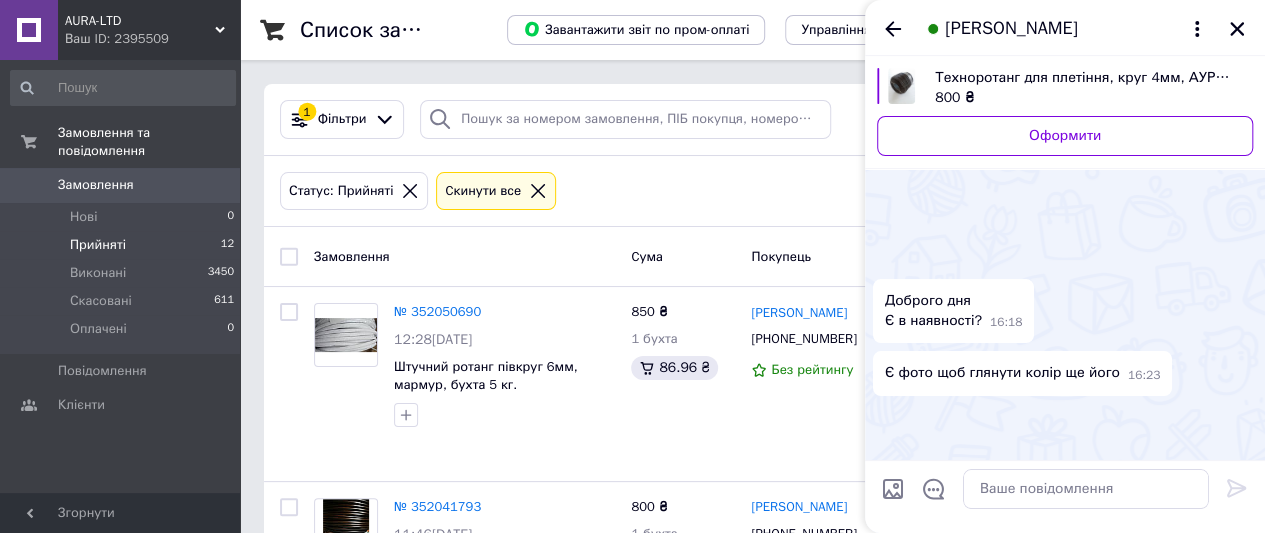 scroll, scrollTop: 2207, scrollLeft: 0, axis: vertical 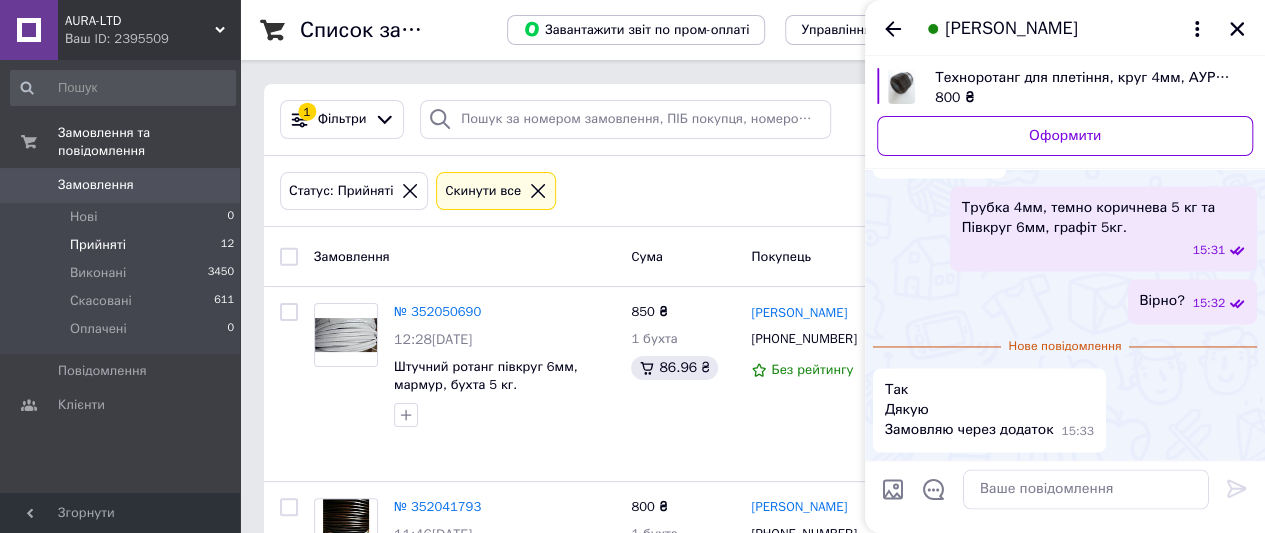 click on "15:33" at bounding box center (1078, 431) 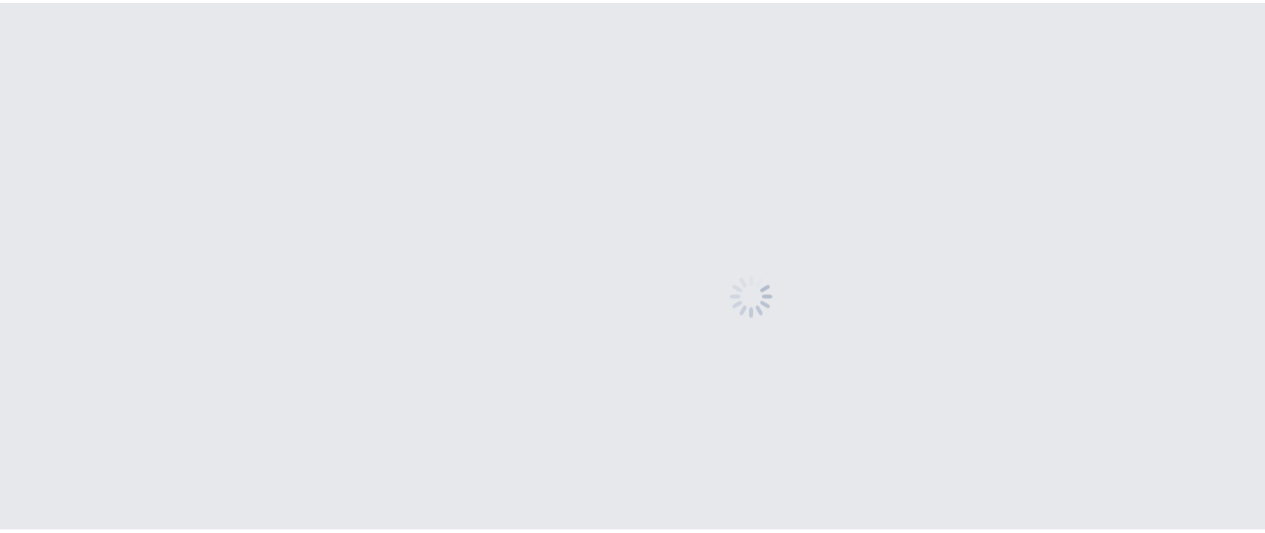 scroll, scrollTop: 0, scrollLeft: 0, axis: both 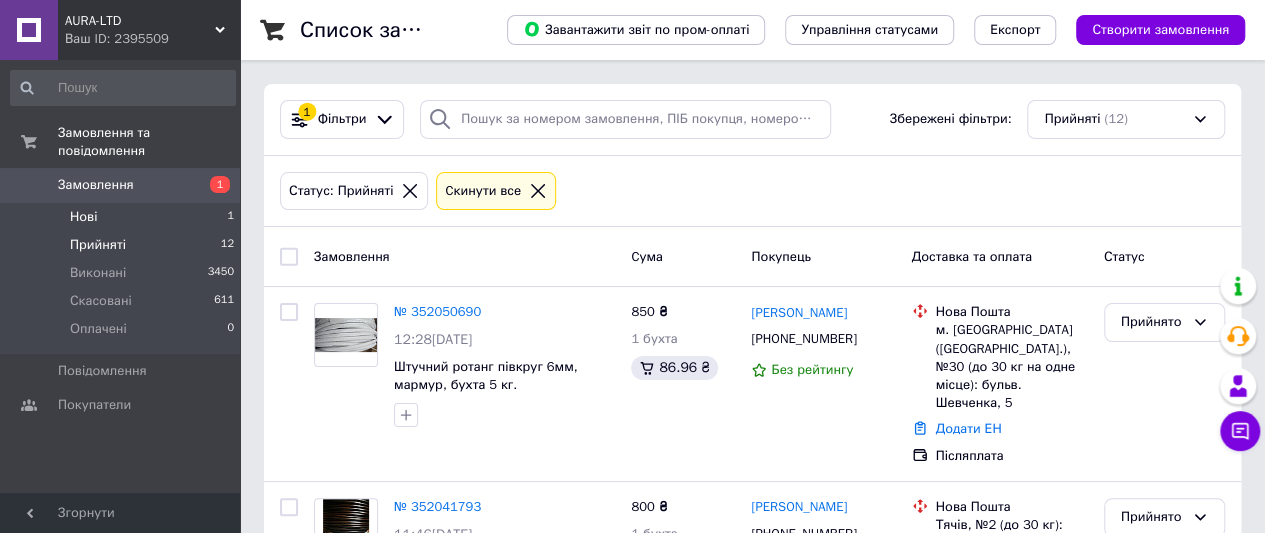 click on "Нові 1" at bounding box center [123, 217] 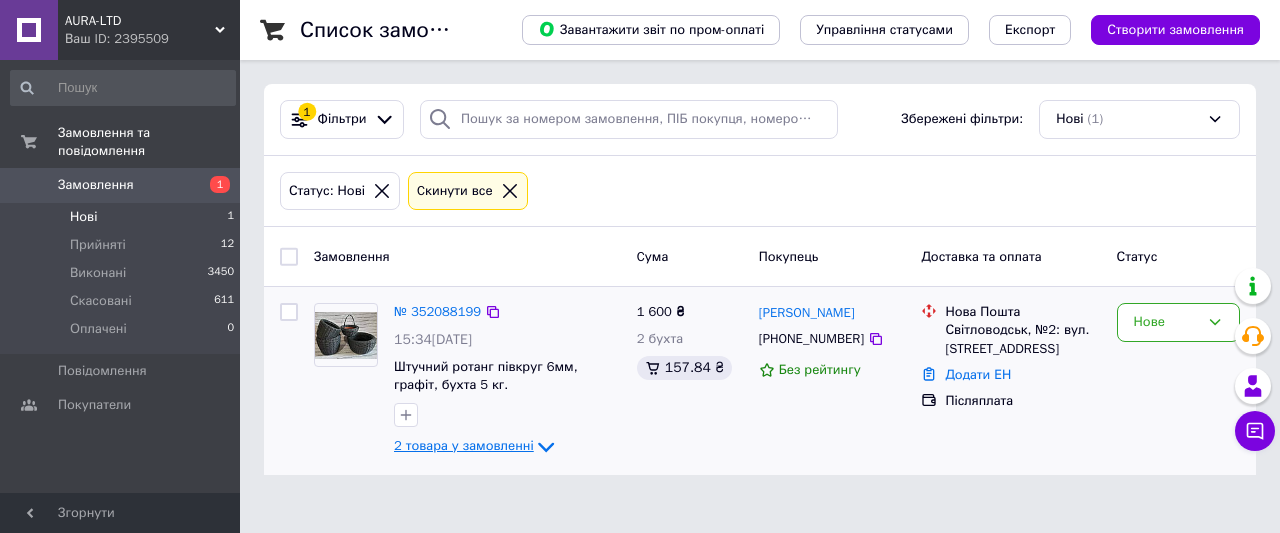 click 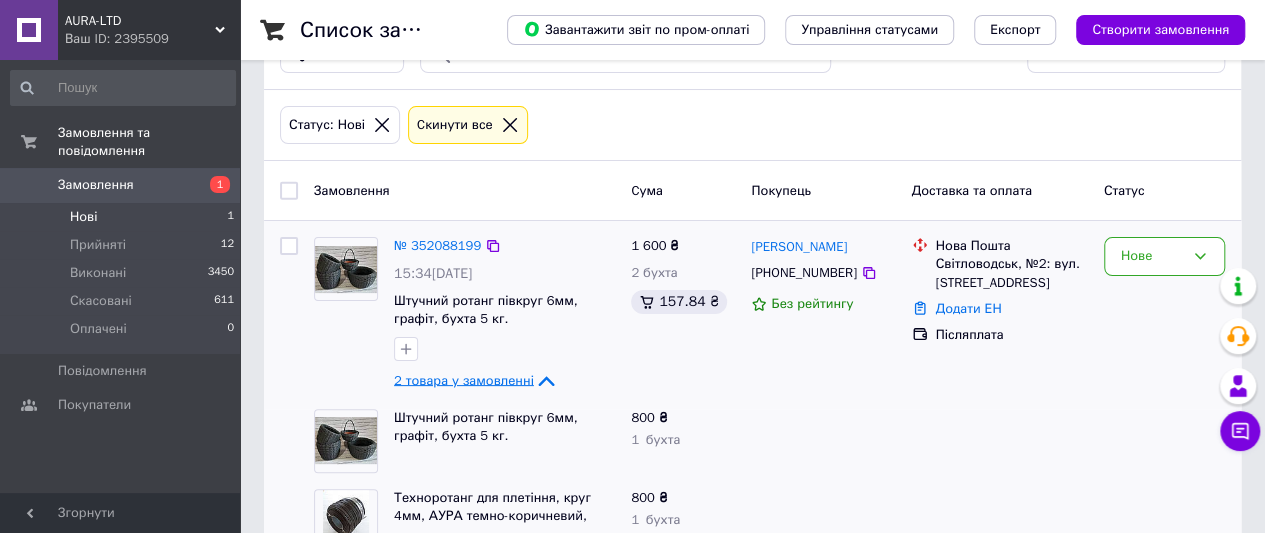 scroll, scrollTop: 124, scrollLeft: 0, axis: vertical 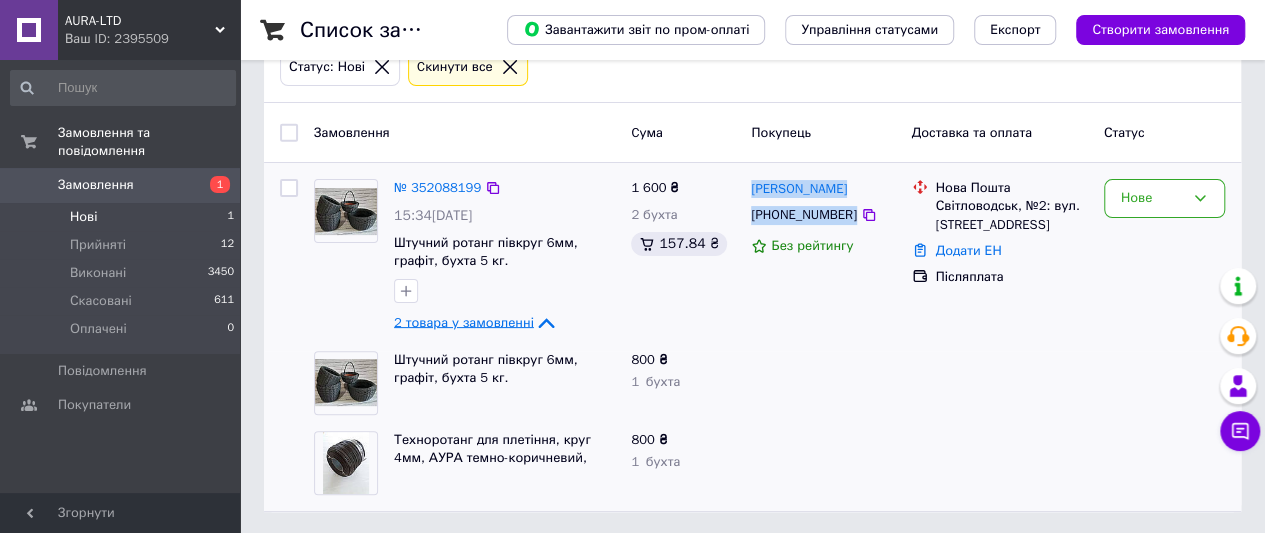 drag, startPoint x: 745, startPoint y: 181, endPoint x: 820, endPoint y: 215, distance: 82.346825 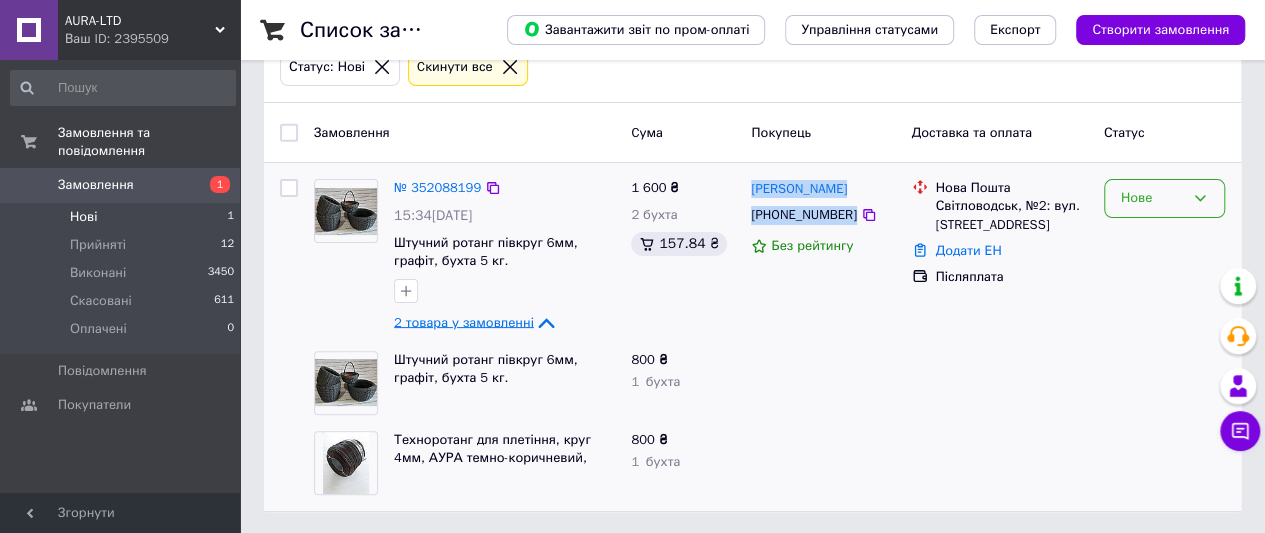 click on "Нове" at bounding box center (1152, 198) 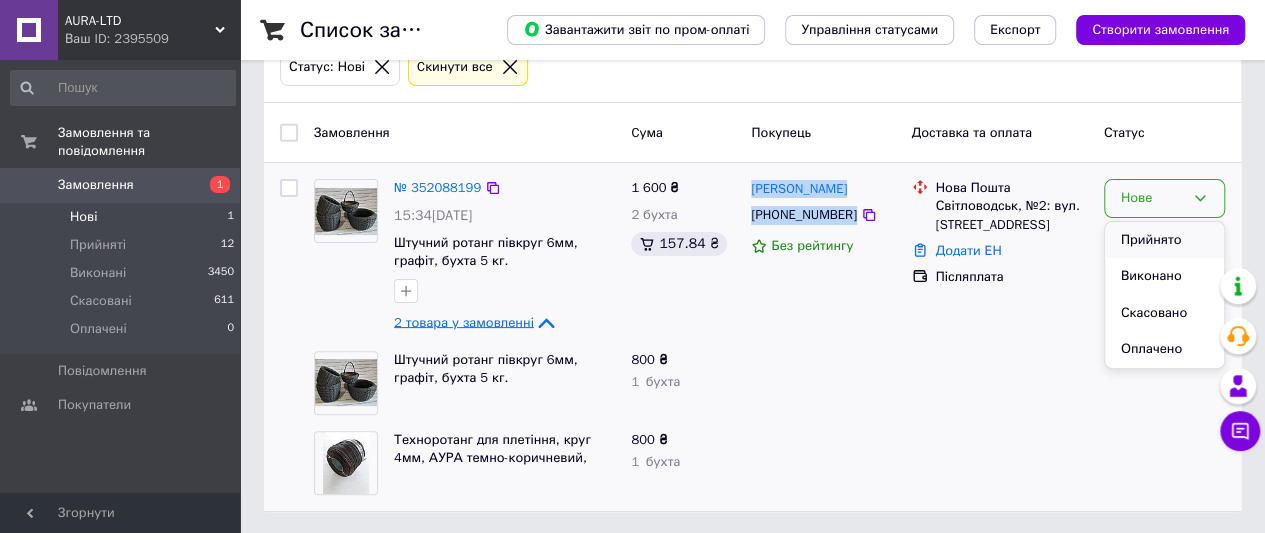 click on "Прийнято" at bounding box center [1164, 240] 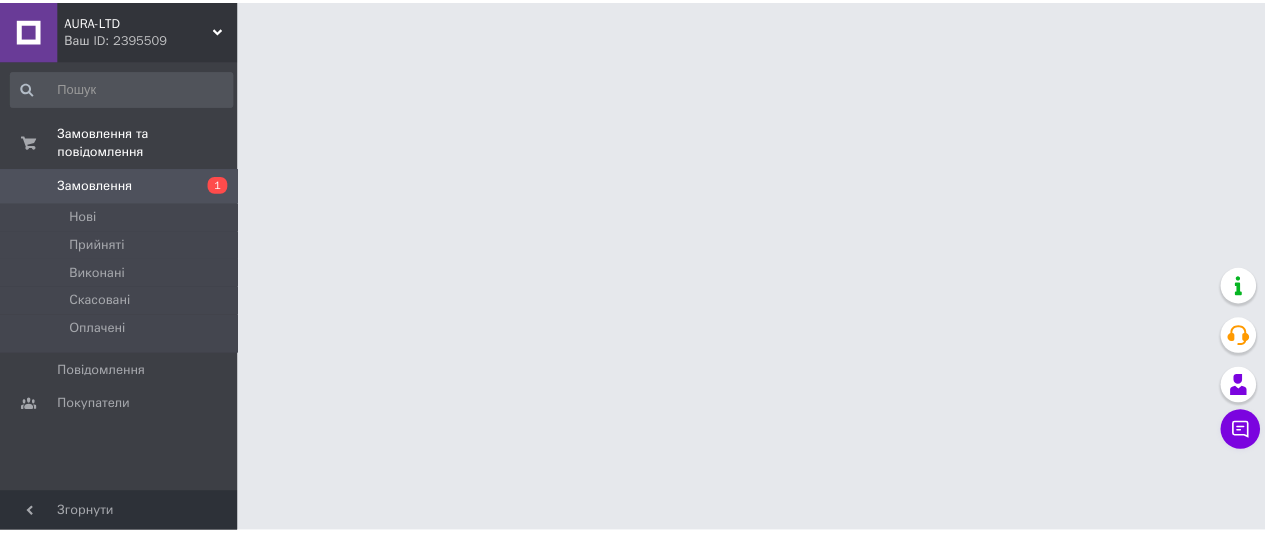 scroll, scrollTop: 0, scrollLeft: 0, axis: both 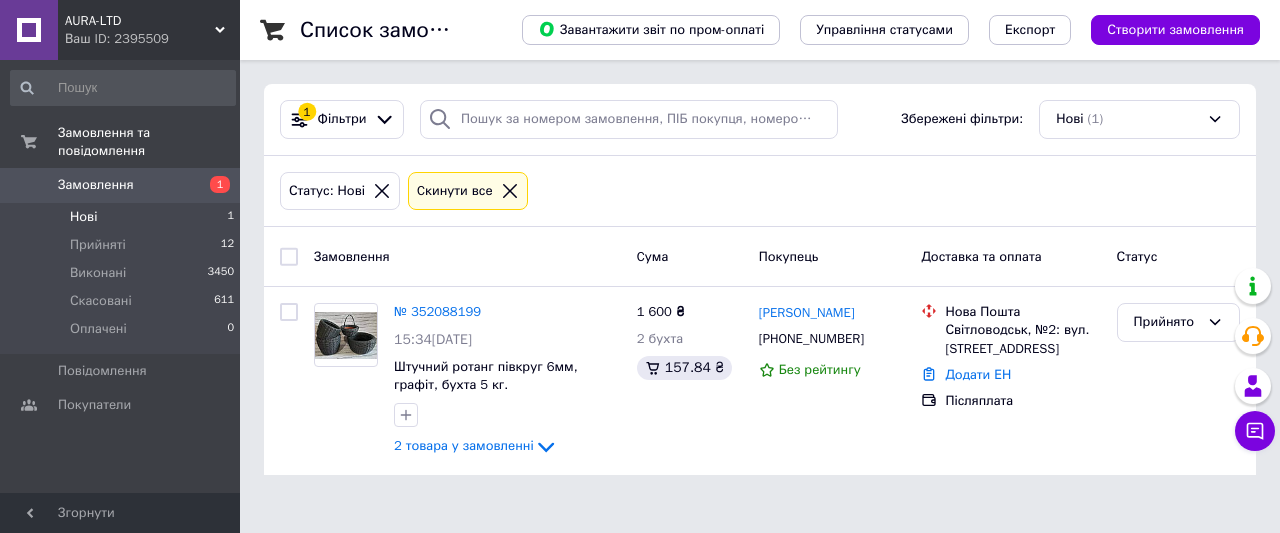 click on "Нові 1" at bounding box center (123, 217) 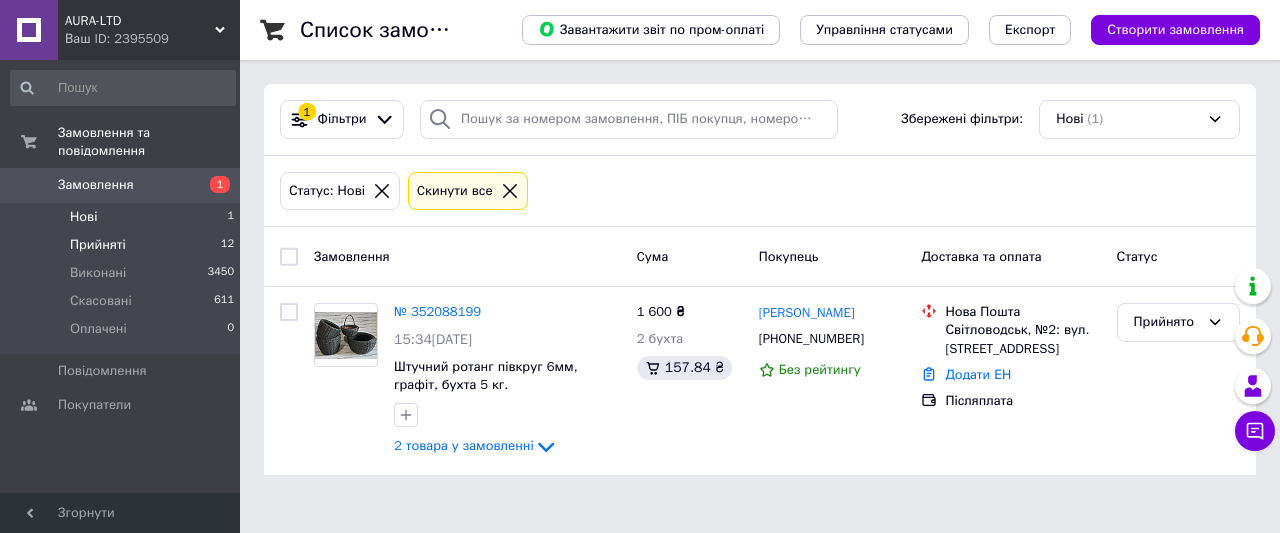 click on "Прийняті 12" at bounding box center [123, 245] 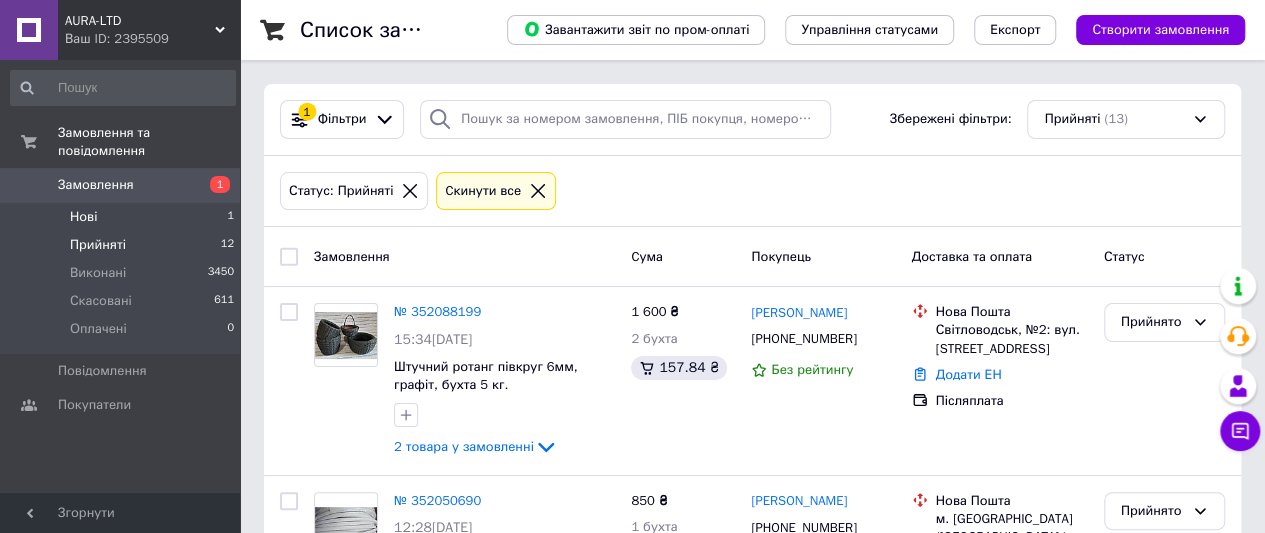 click on "Нові" at bounding box center [83, 217] 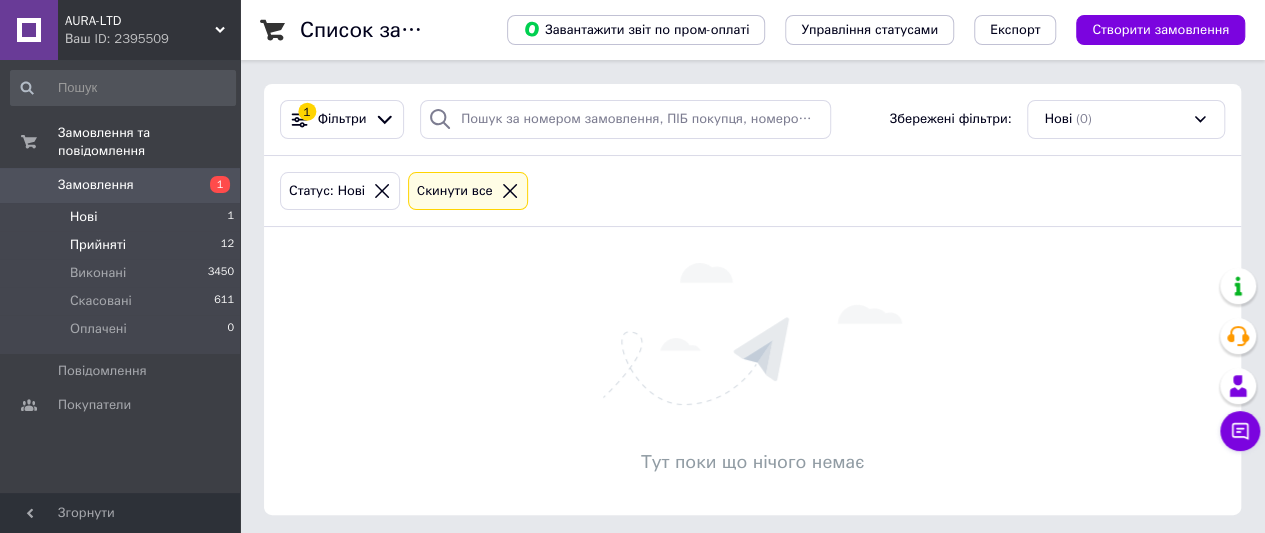 click on "Прийняті 12" at bounding box center (123, 245) 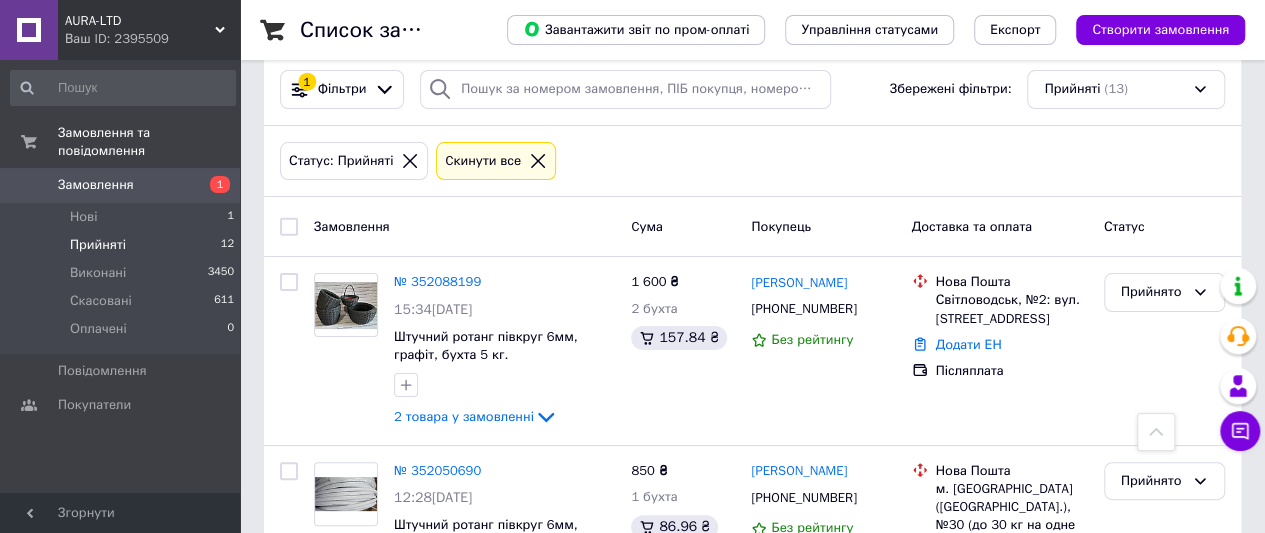 scroll, scrollTop: 0, scrollLeft: 0, axis: both 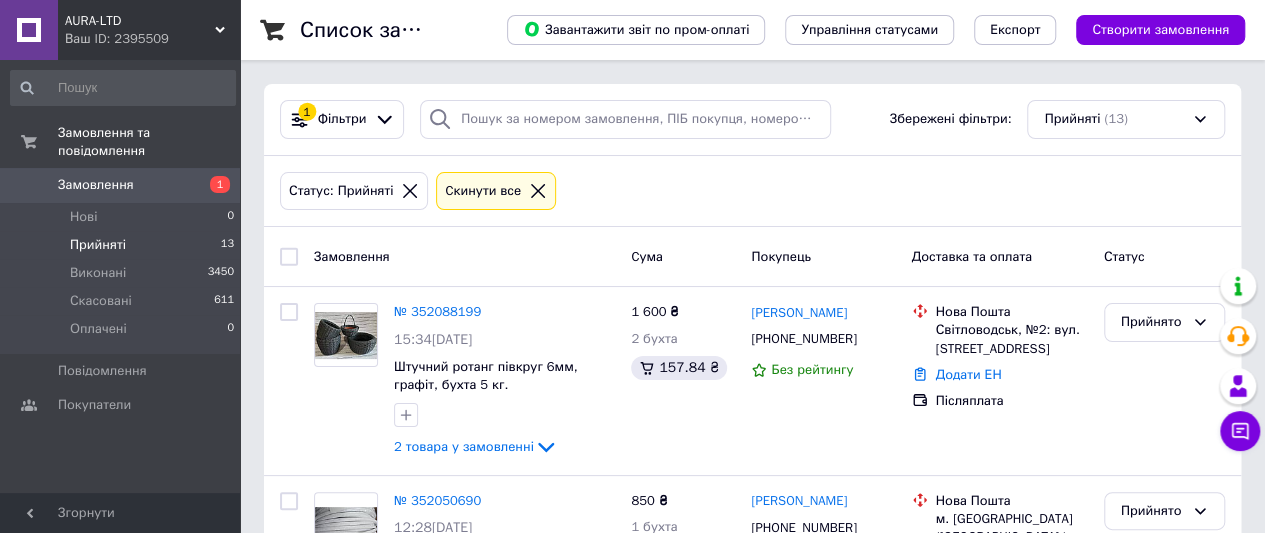 click on "Замовлення" at bounding box center [96, 185] 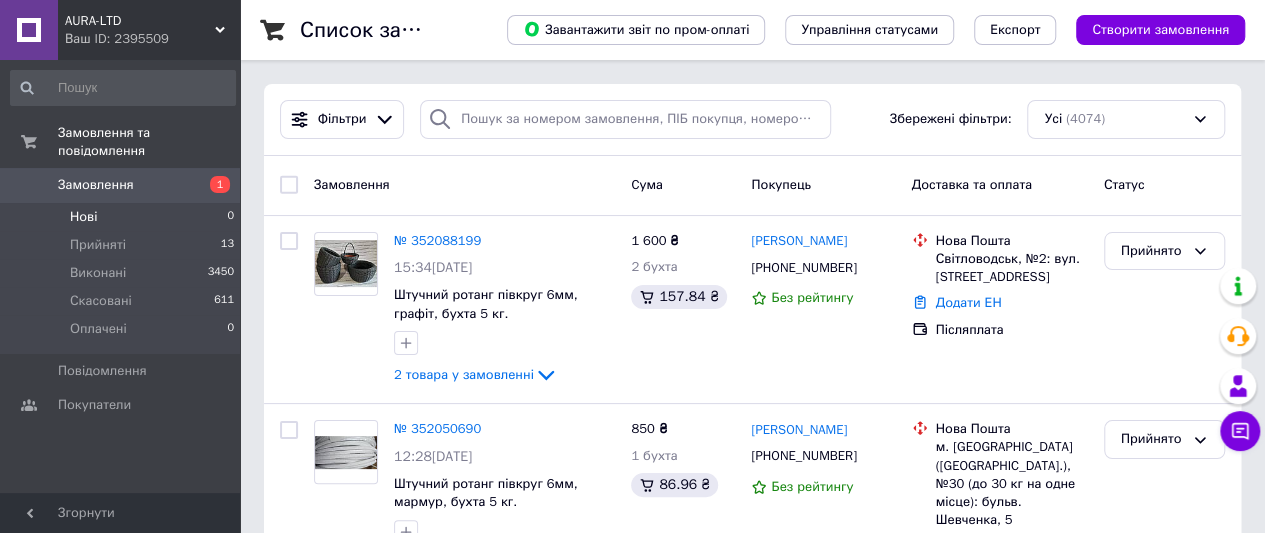 click on "Нові 0" at bounding box center (123, 217) 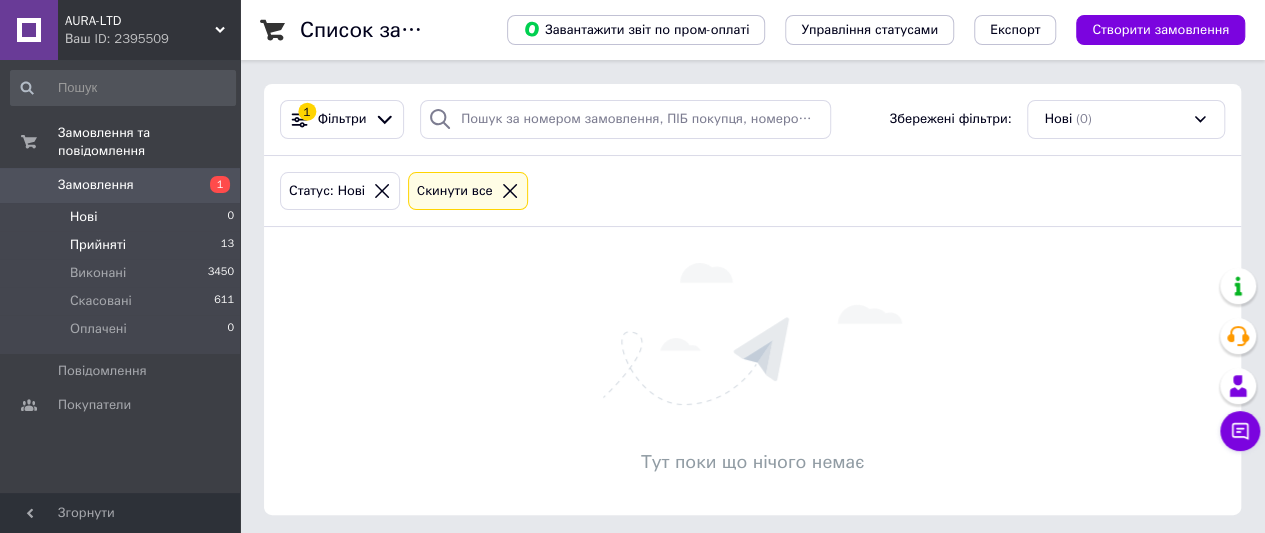 click on "Прийняті 13" at bounding box center (123, 245) 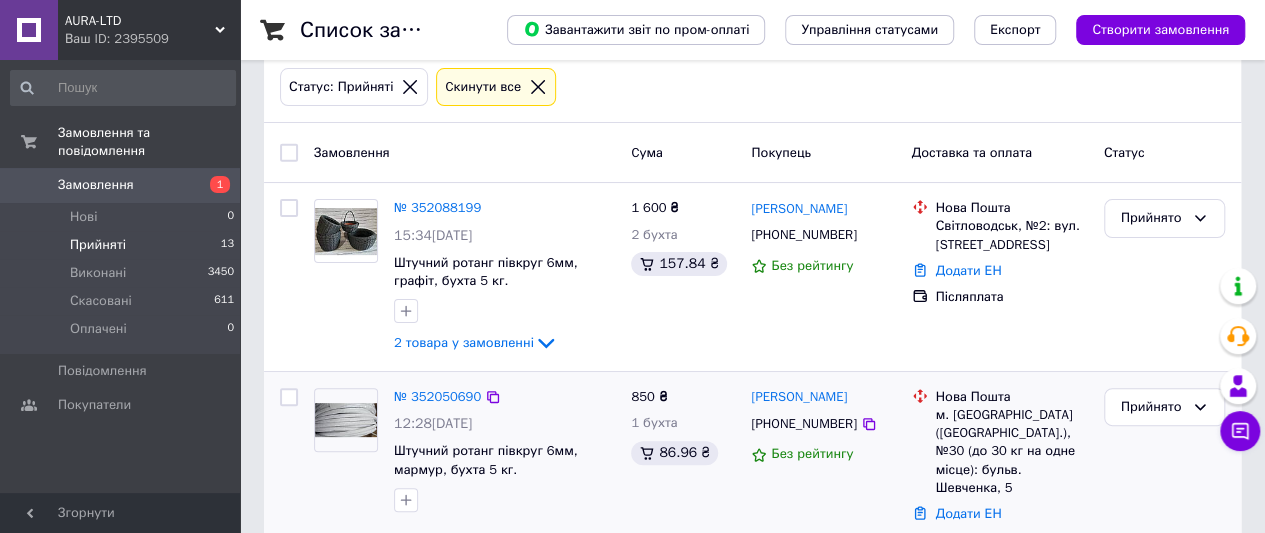 scroll, scrollTop: 0, scrollLeft: 0, axis: both 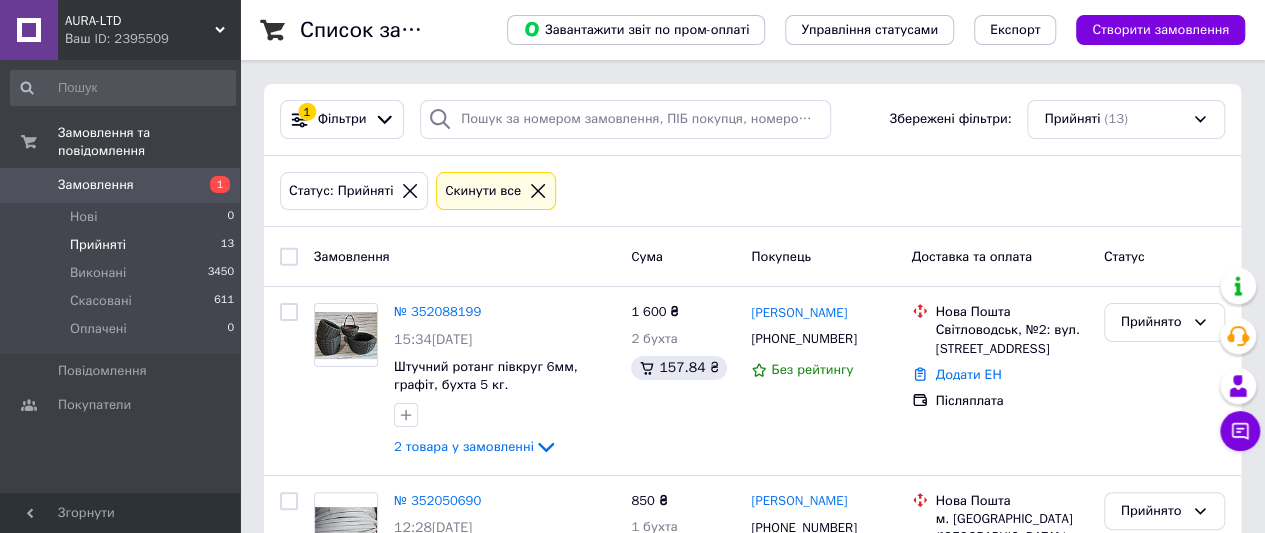click on "Прийняті" at bounding box center [98, 245] 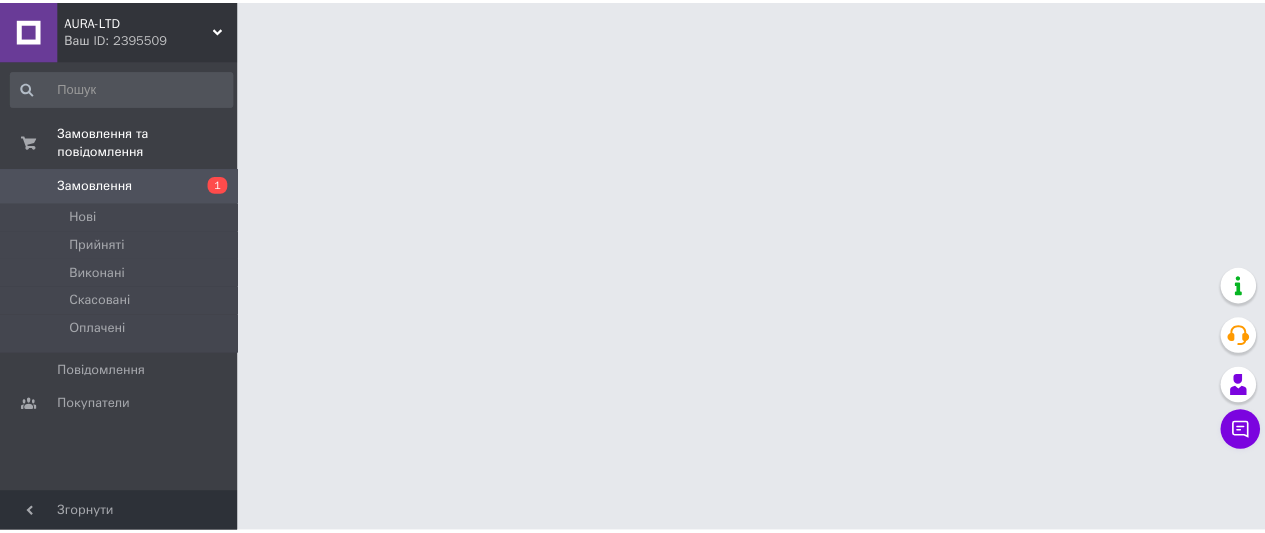 scroll, scrollTop: 0, scrollLeft: 0, axis: both 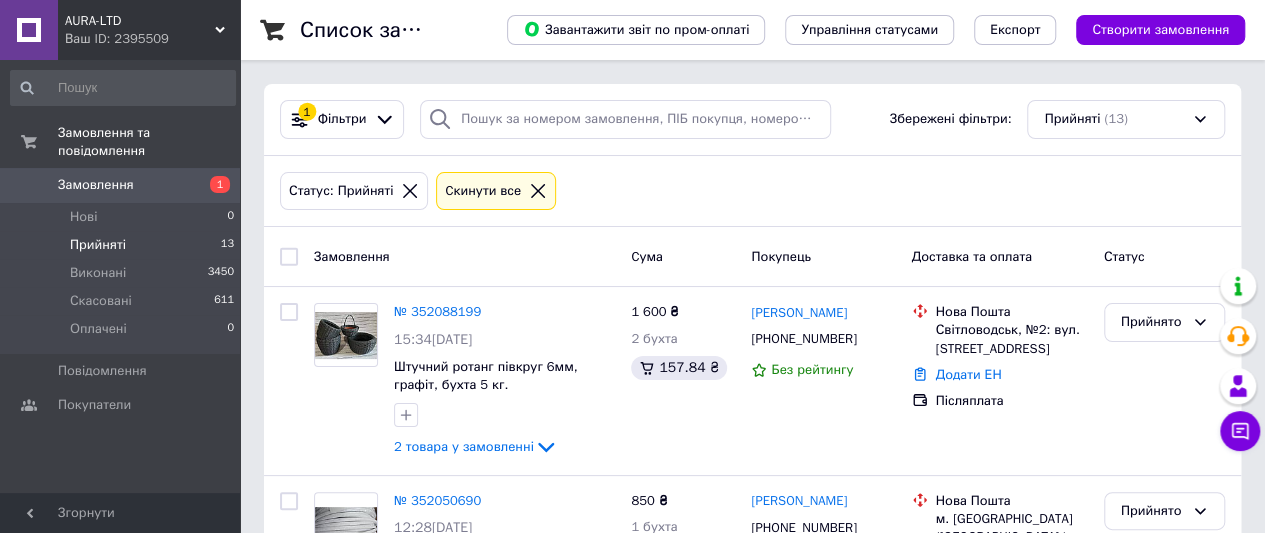 click on "Прийняті" at bounding box center (98, 245) 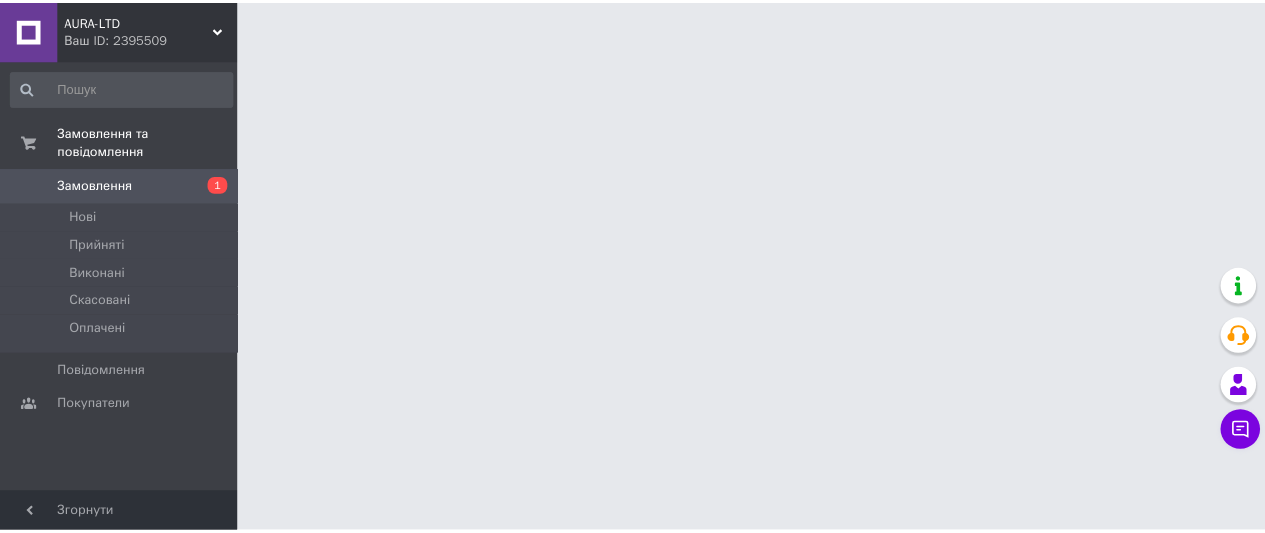 scroll, scrollTop: 0, scrollLeft: 0, axis: both 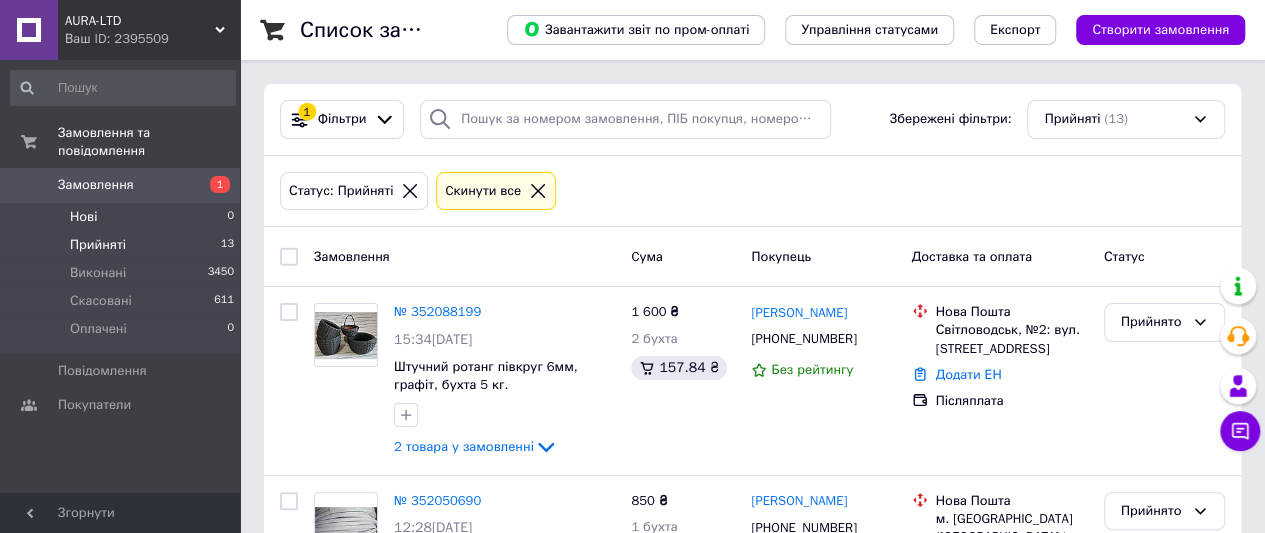 click on "Нові 0" at bounding box center [123, 217] 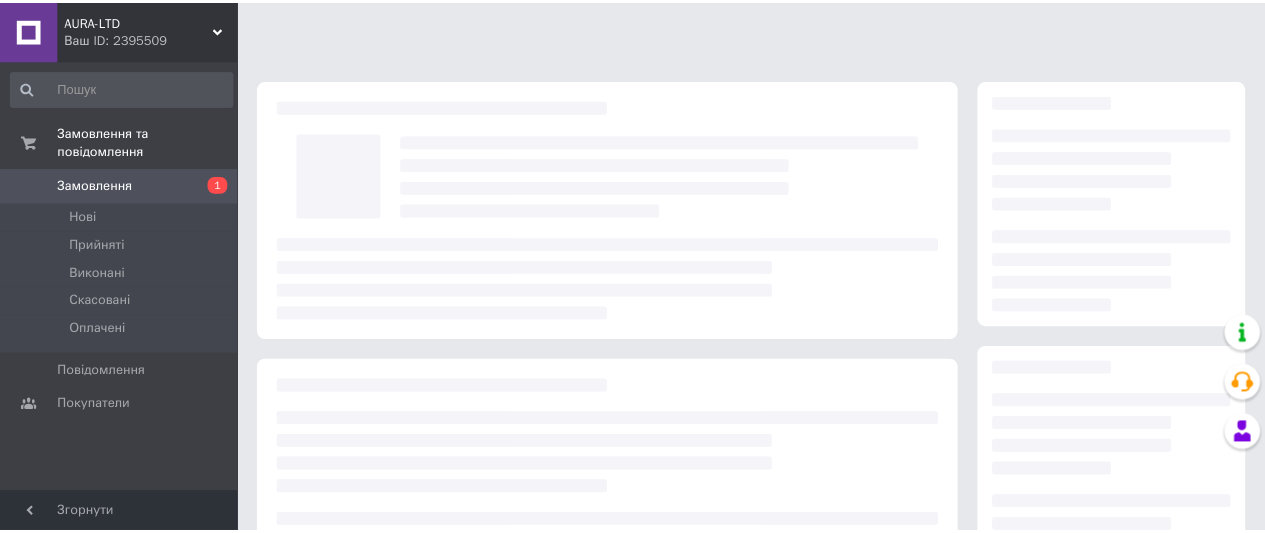scroll, scrollTop: 0, scrollLeft: 0, axis: both 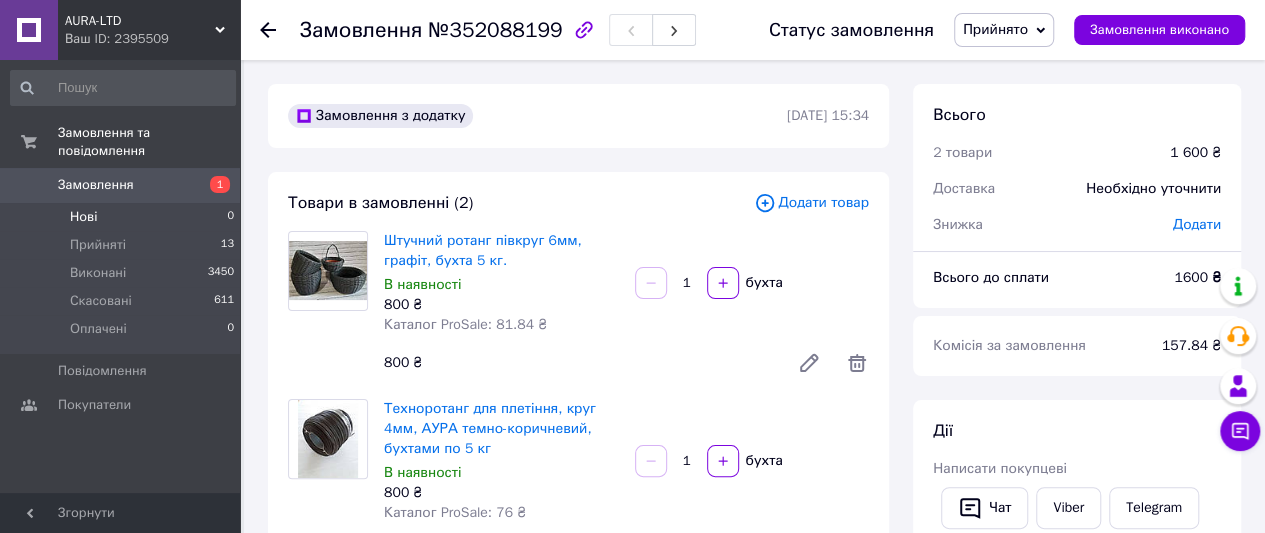 drag, startPoint x: 79, startPoint y: 204, endPoint x: 96, endPoint y: 197, distance: 18.384777 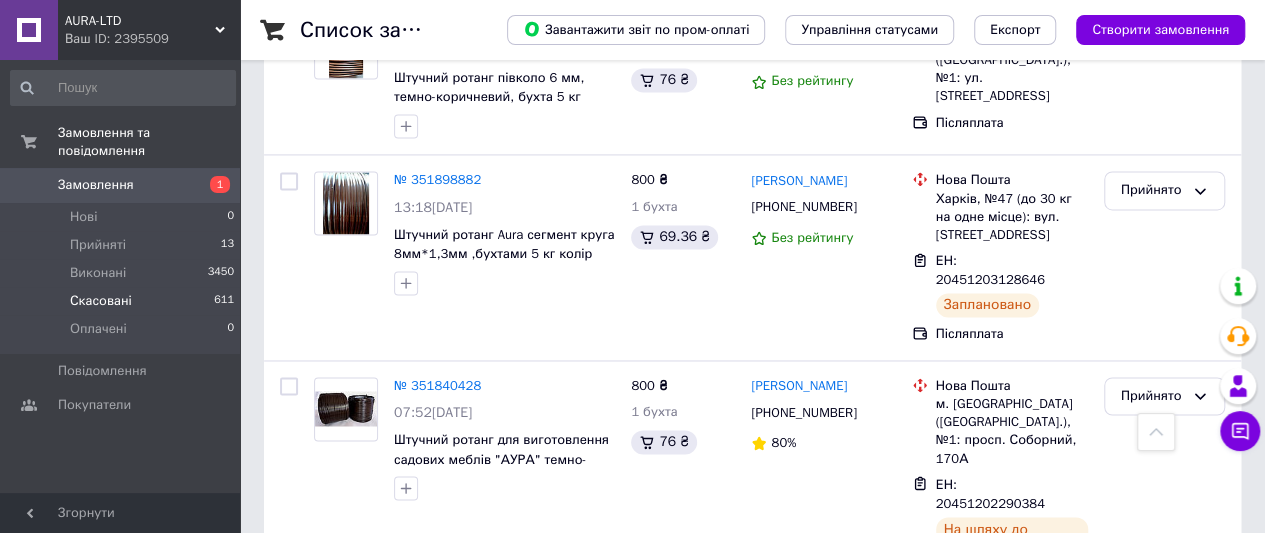 scroll, scrollTop: 1200, scrollLeft: 0, axis: vertical 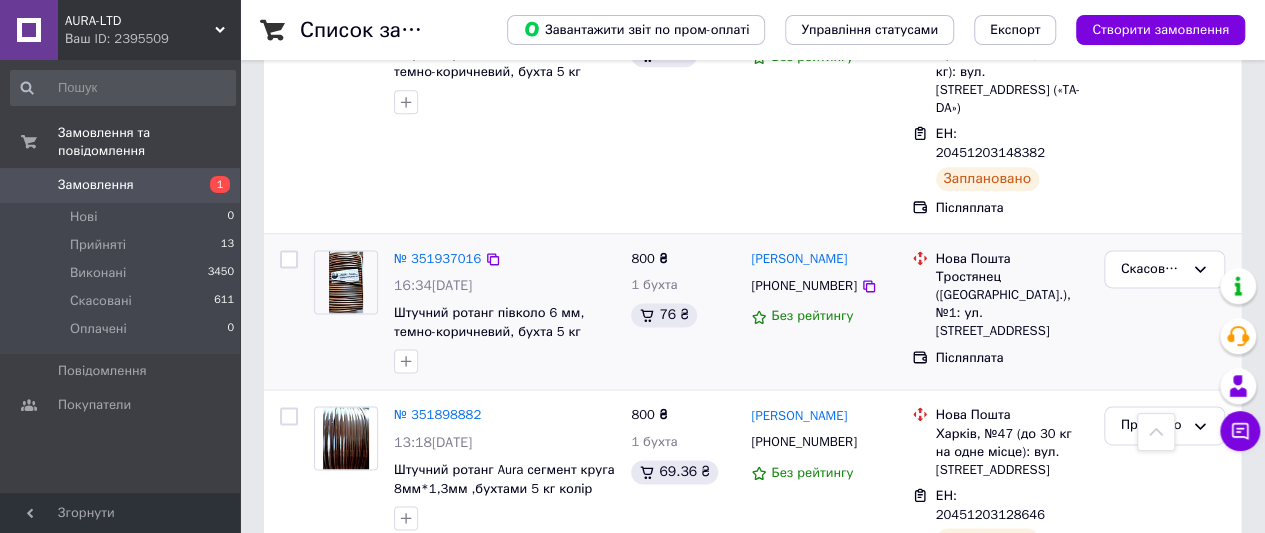 click on "Прийняті" at bounding box center [98, 245] 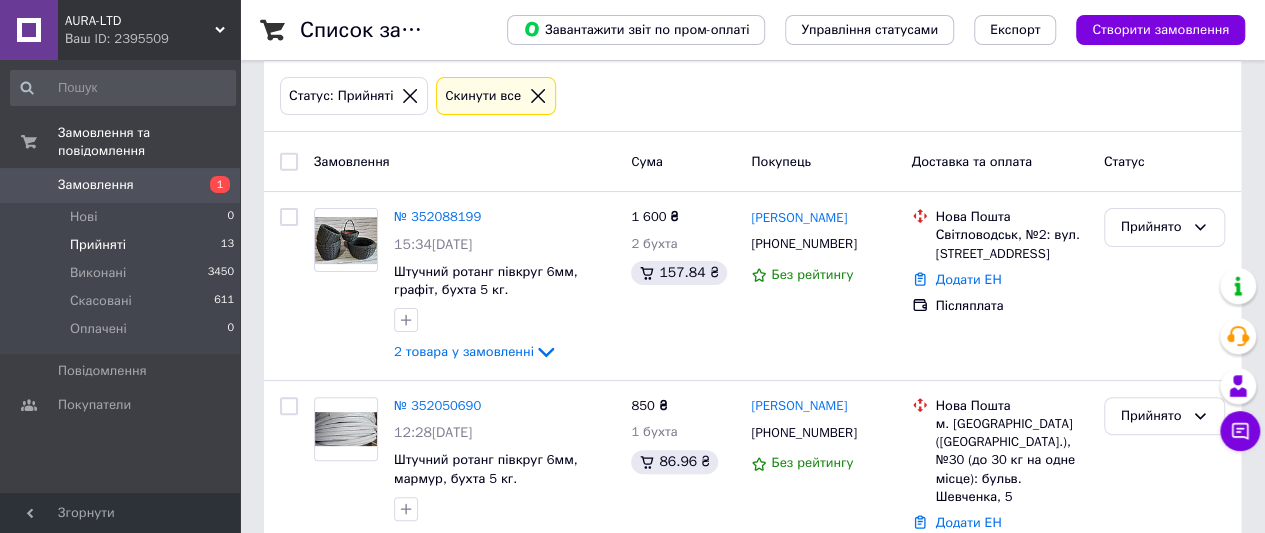 scroll, scrollTop: 0, scrollLeft: 0, axis: both 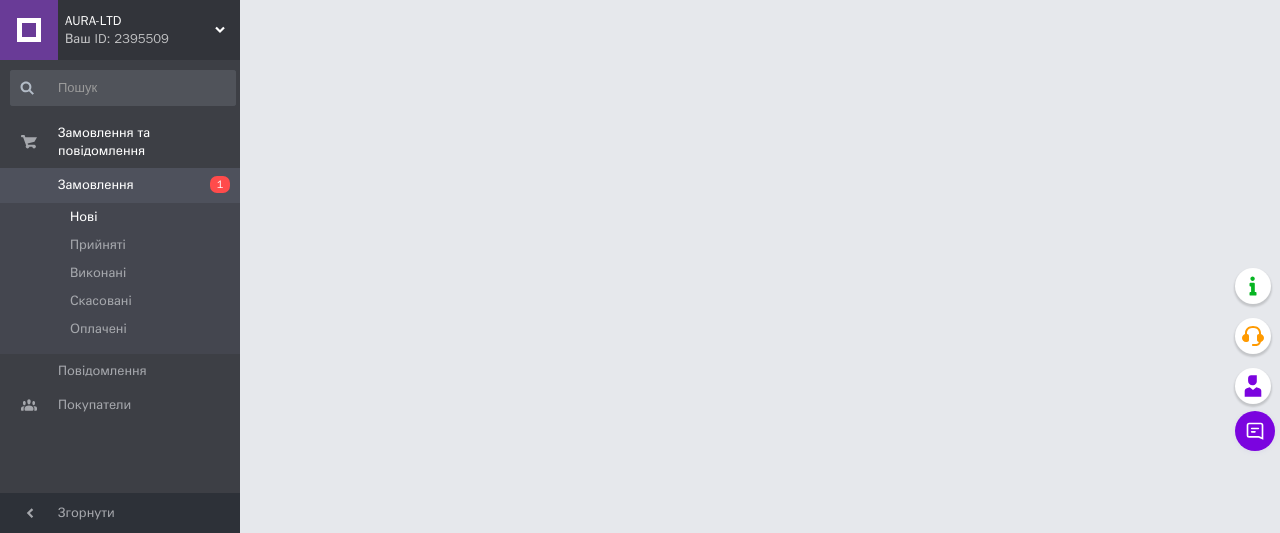 click on "Нові" at bounding box center (123, 217) 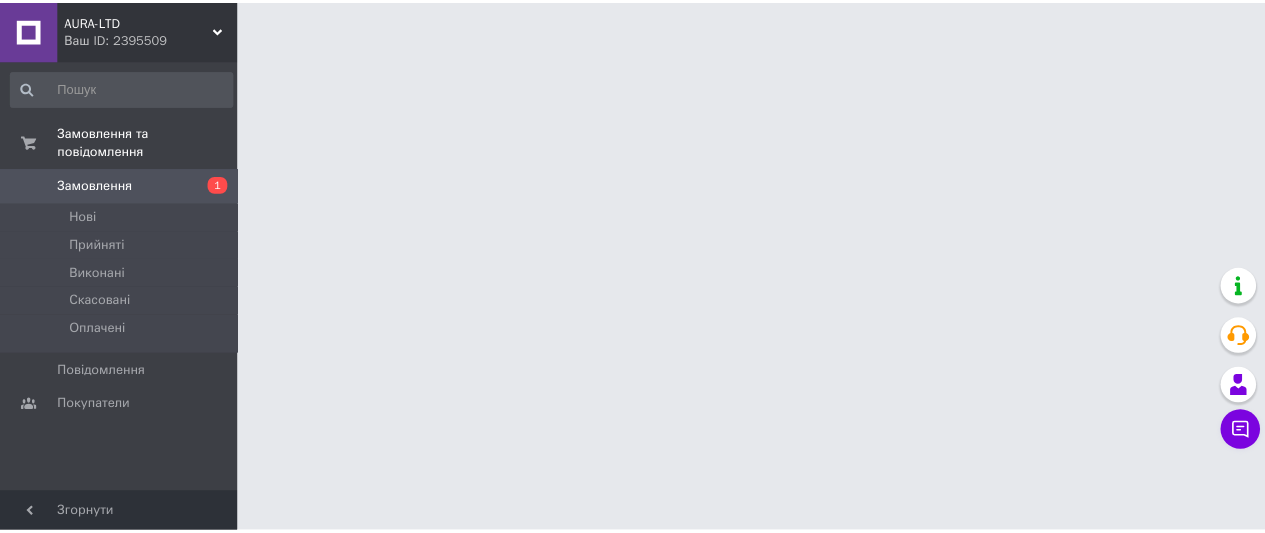 scroll, scrollTop: 0, scrollLeft: 0, axis: both 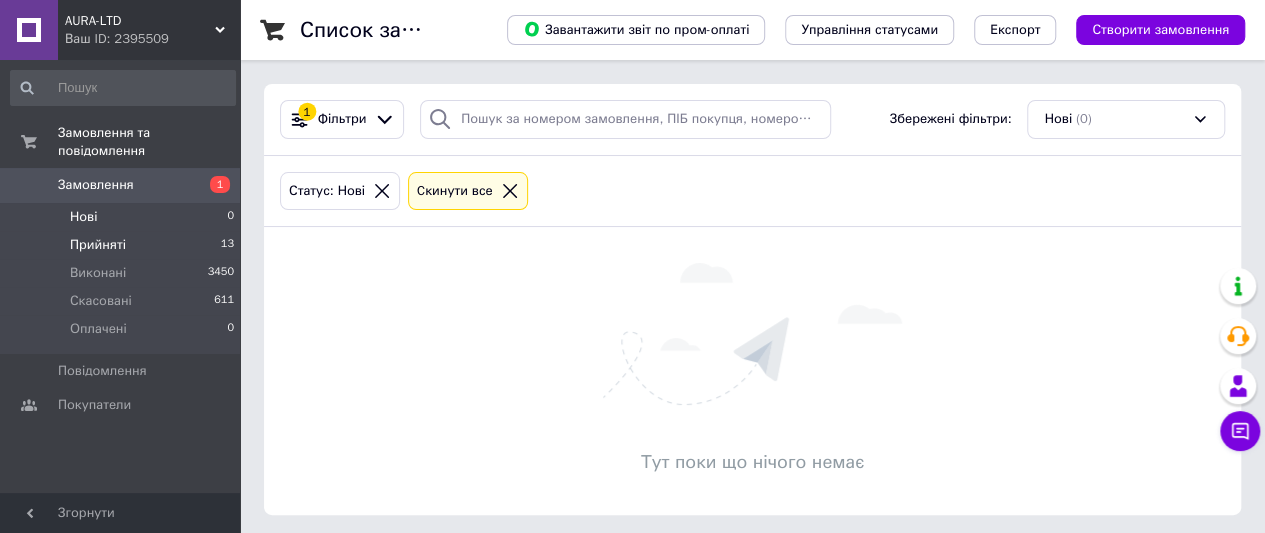 click on "Прийняті" at bounding box center [98, 245] 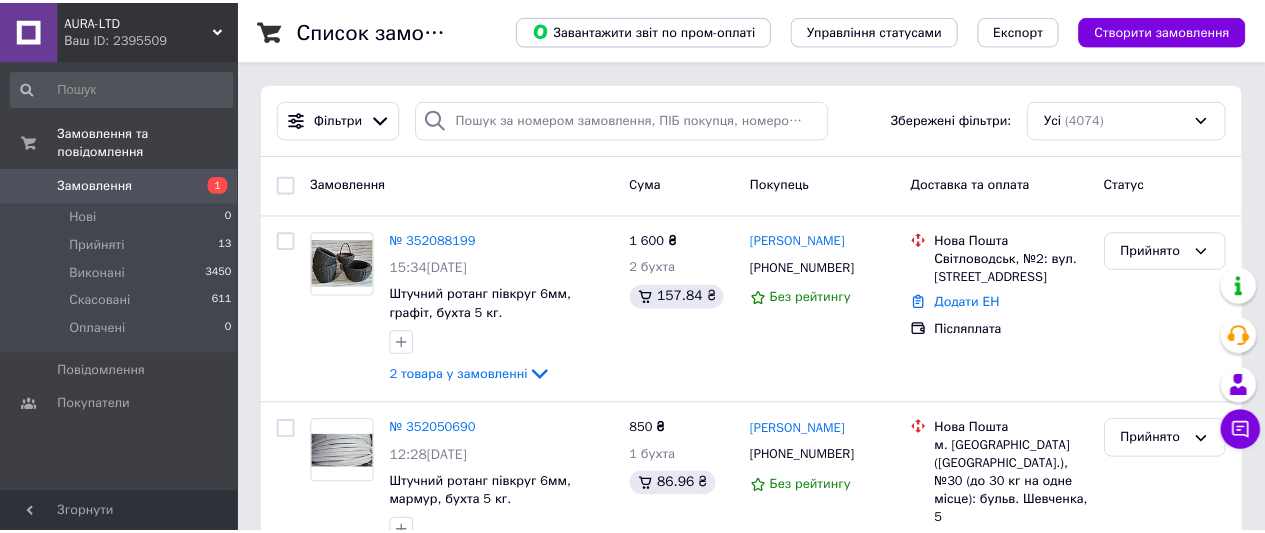scroll, scrollTop: 0, scrollLeft: 0, axis: both 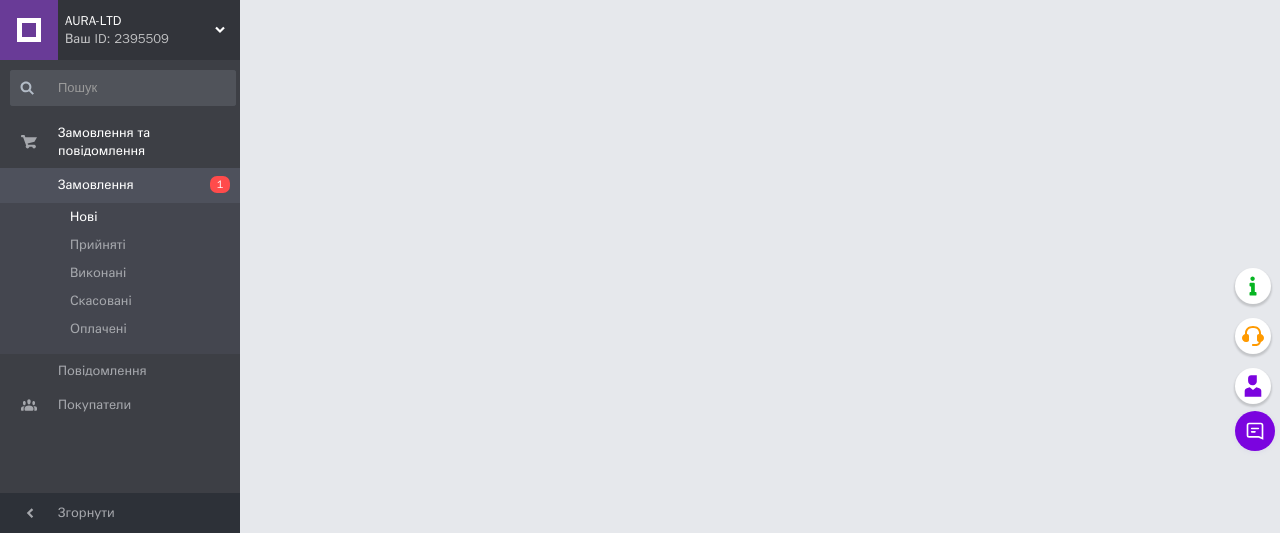 click on "Нові" at bounding box center (123, 217) 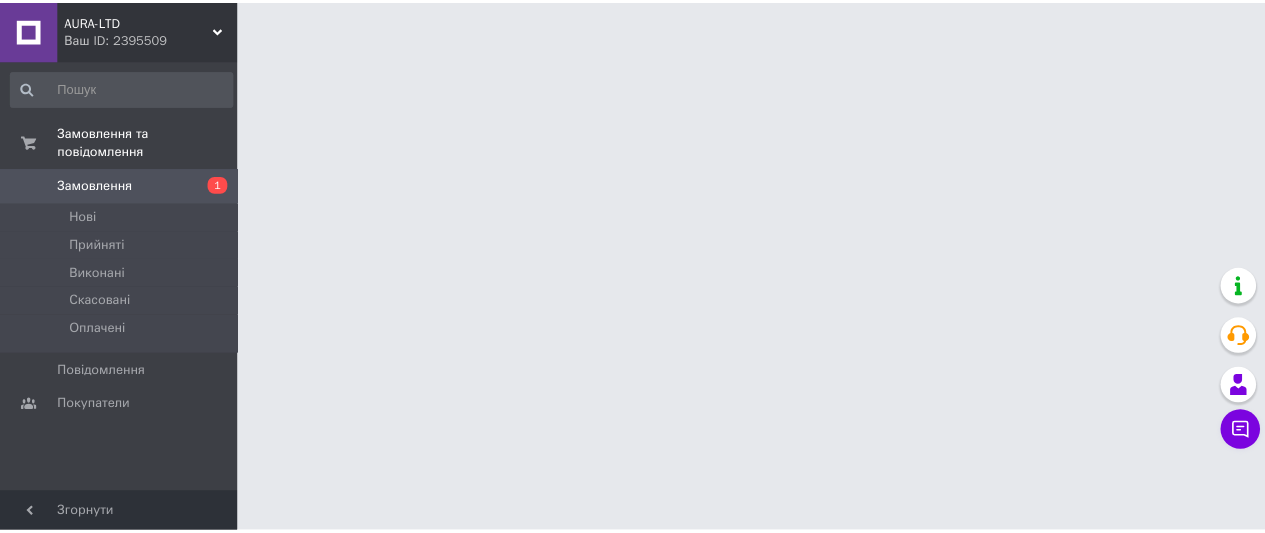 scroll, scrollTop: 0, scrollLeft: 0, axis: both 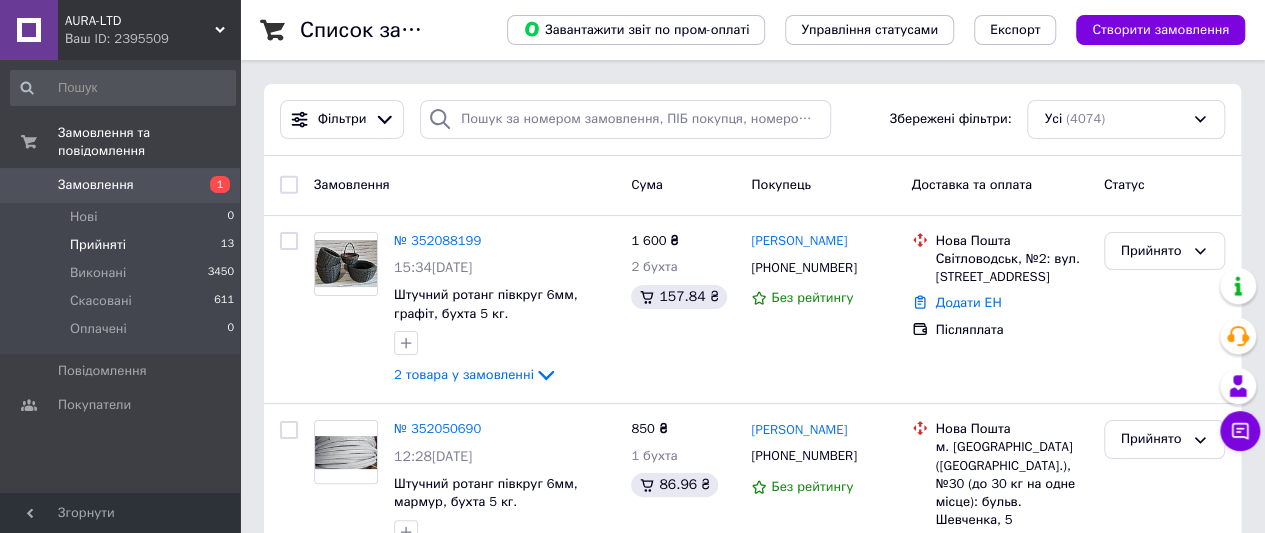 click on "Прийняті" at bounding box center [98, 245] 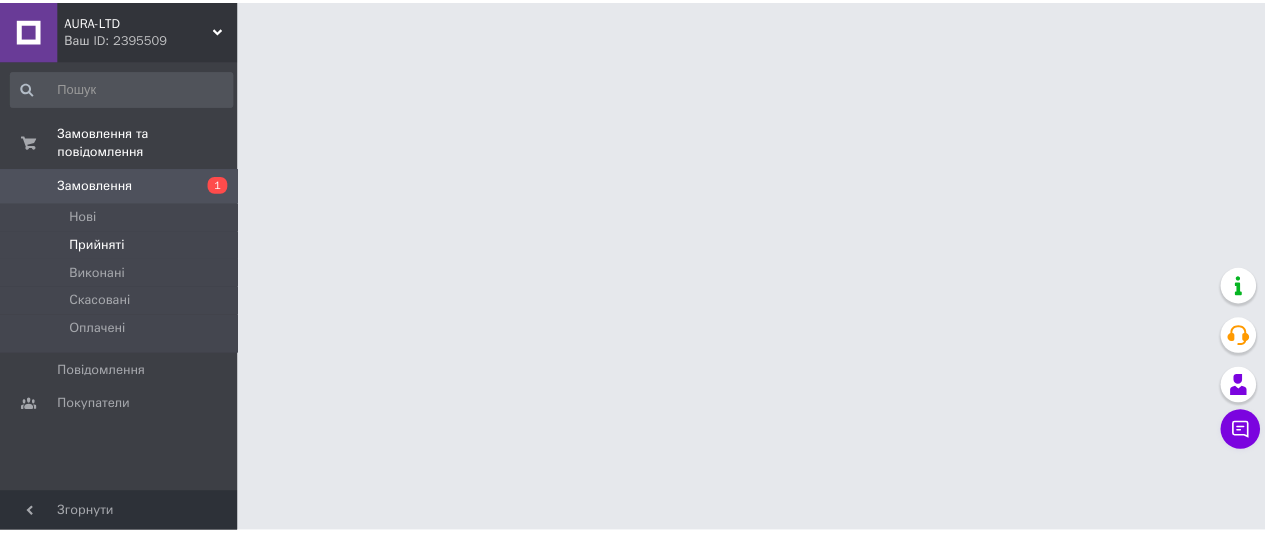 scroll, scrollTop: 0, scrollLeft: 0, axis: both 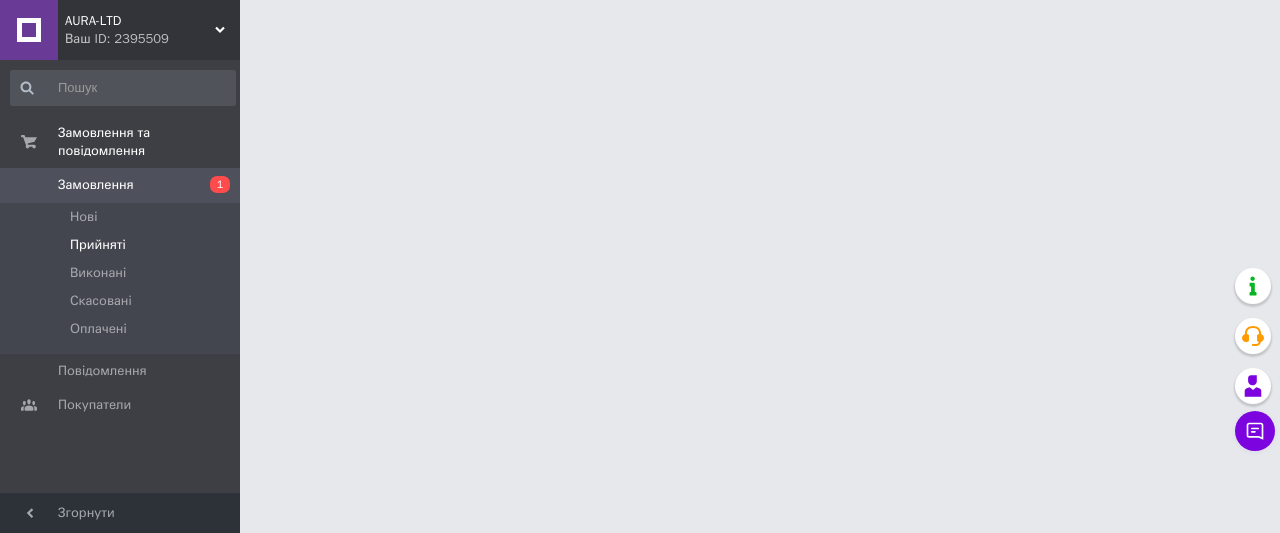 click on "Прийняті" at bounding box center (98, 245) 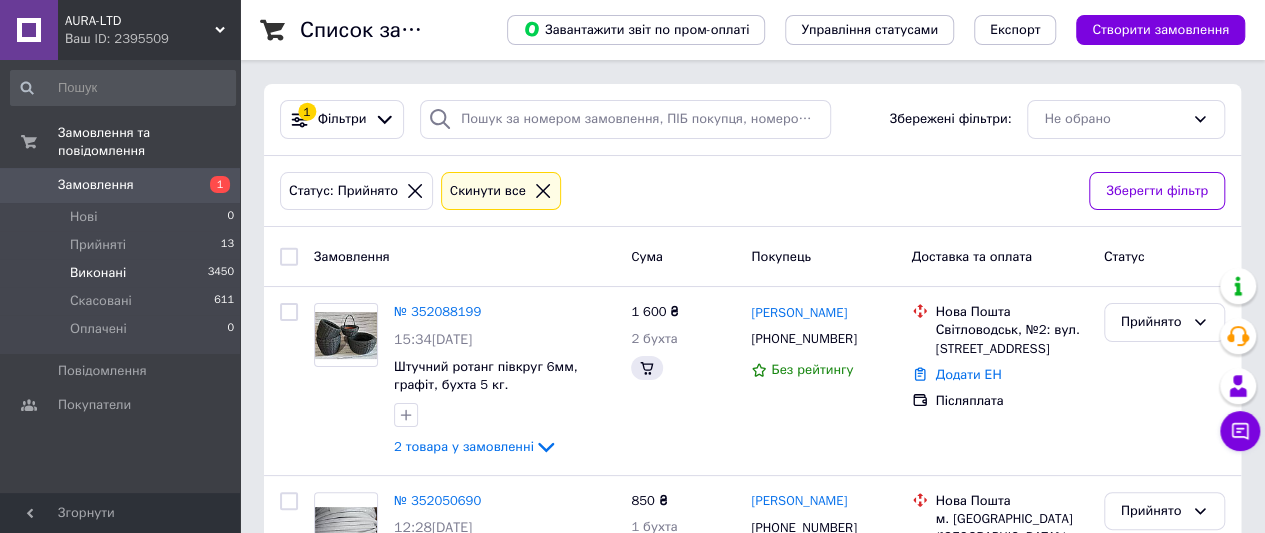 click on "Виконані" at bounding box center (98, 273) 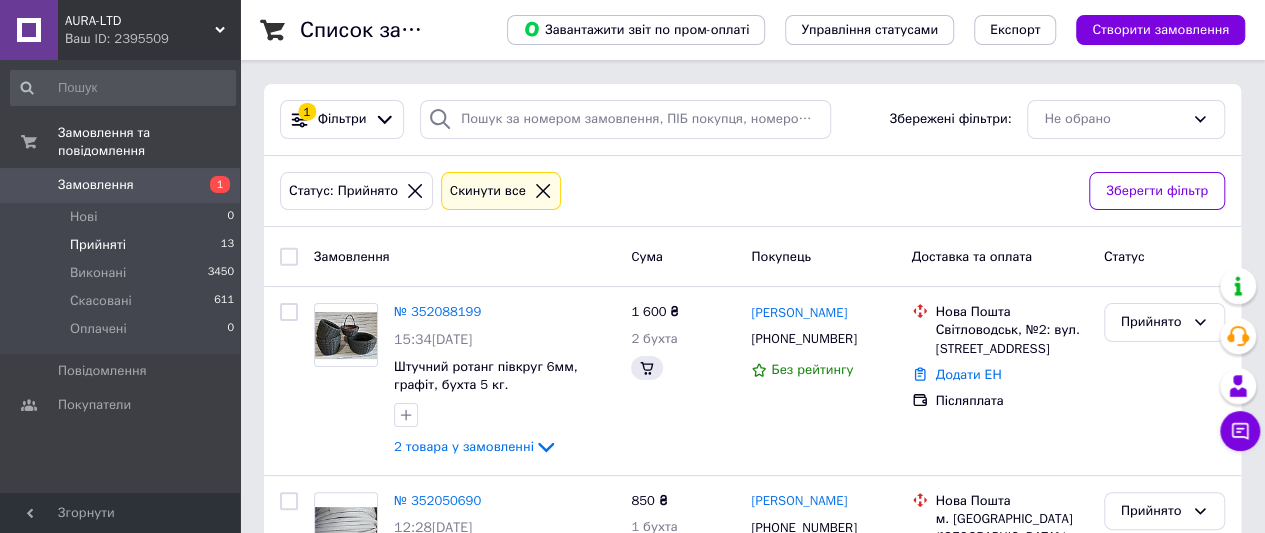 click on "Прийняті 13" at bounding box center [123, 245] 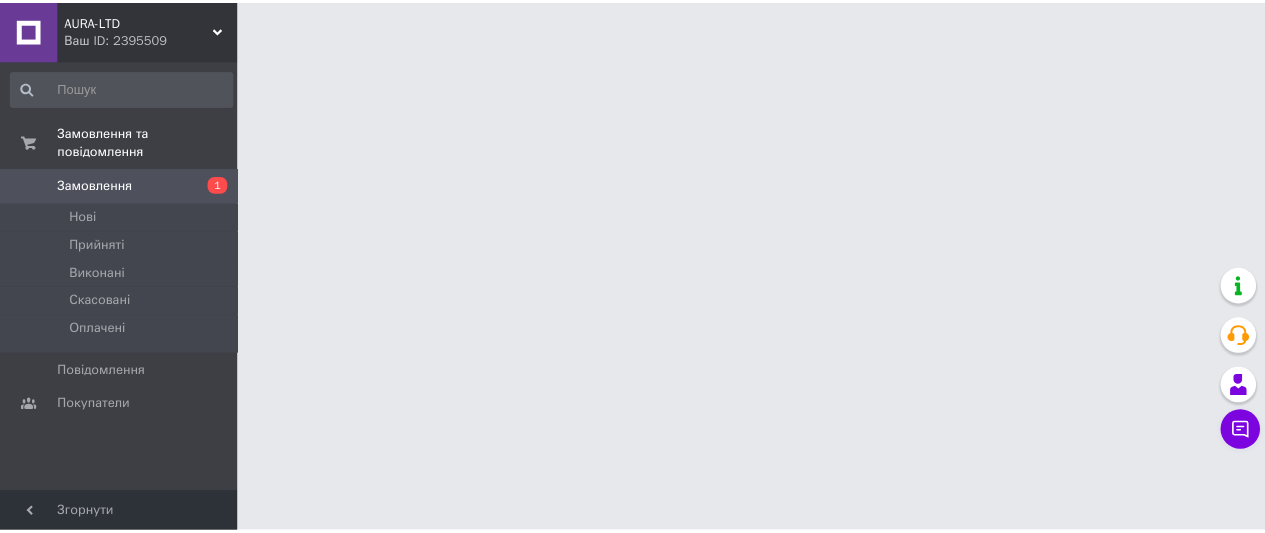 scroll, scrollTop: 0, scrollLeft: 0, axis: both 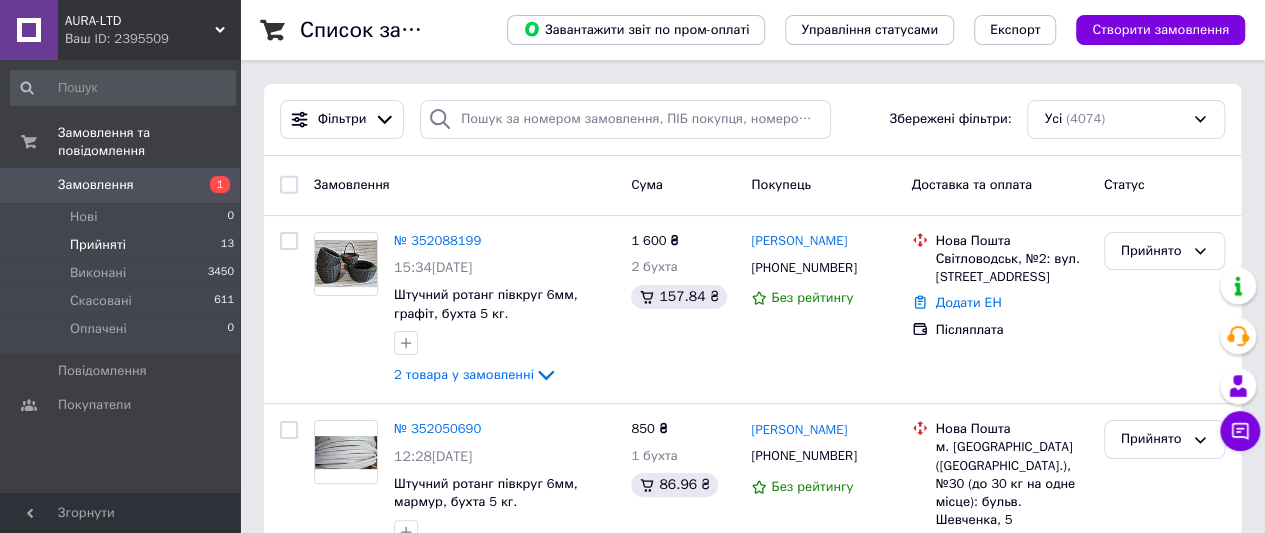 click on "Прийняті" at bounding box center [98, 245] 